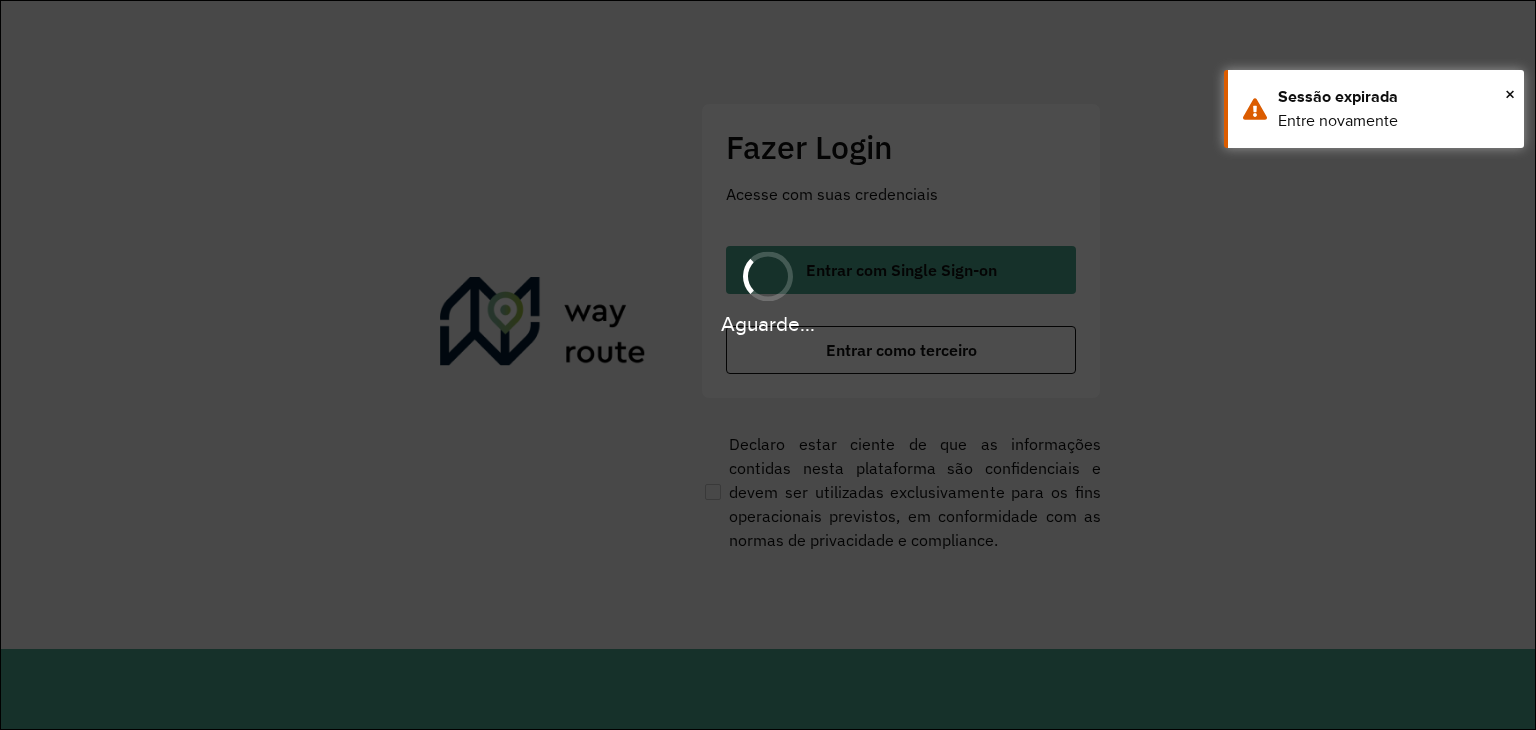 scroll, scrollTop: 0, scrollLeft: 0, axis: both 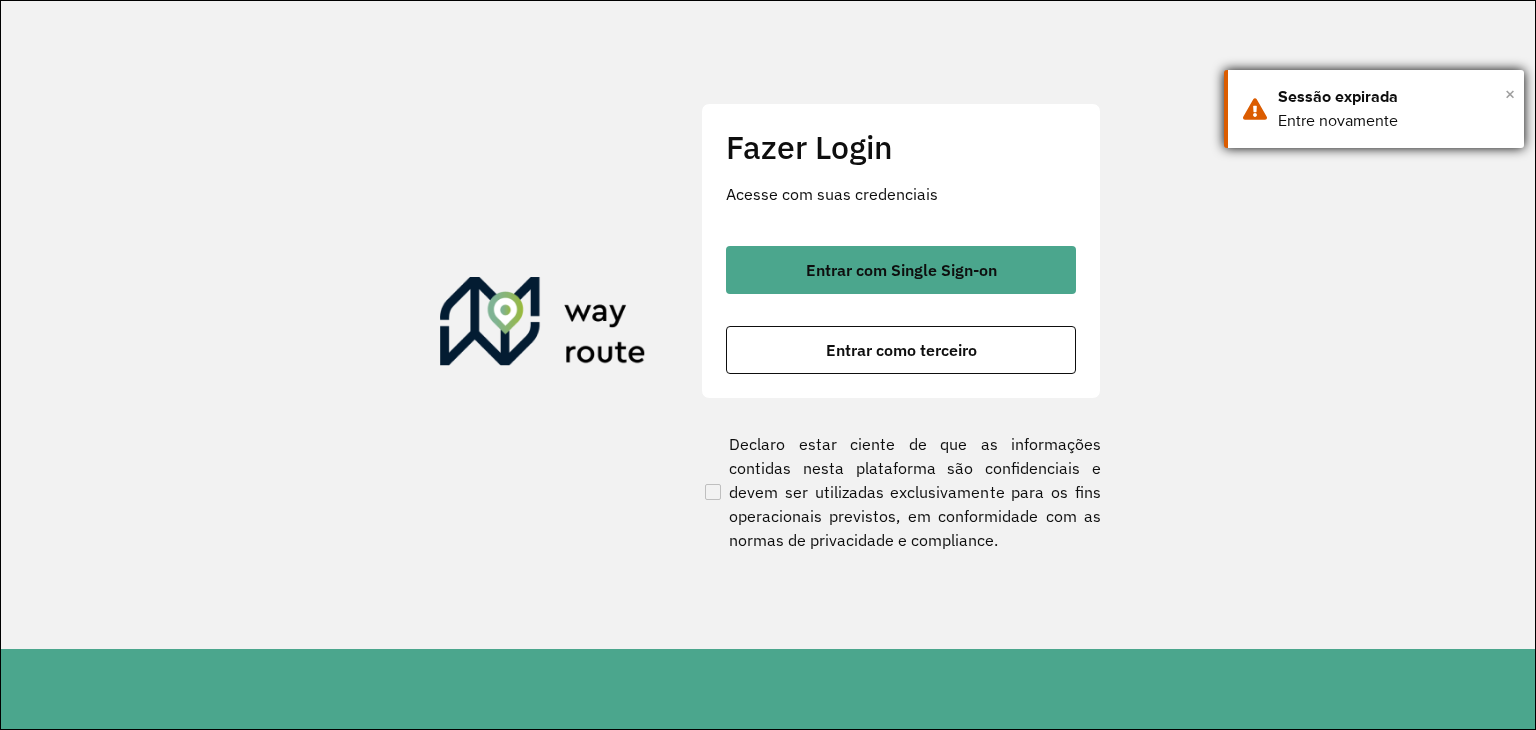 click on "×" at bounding box center [1510, 94] 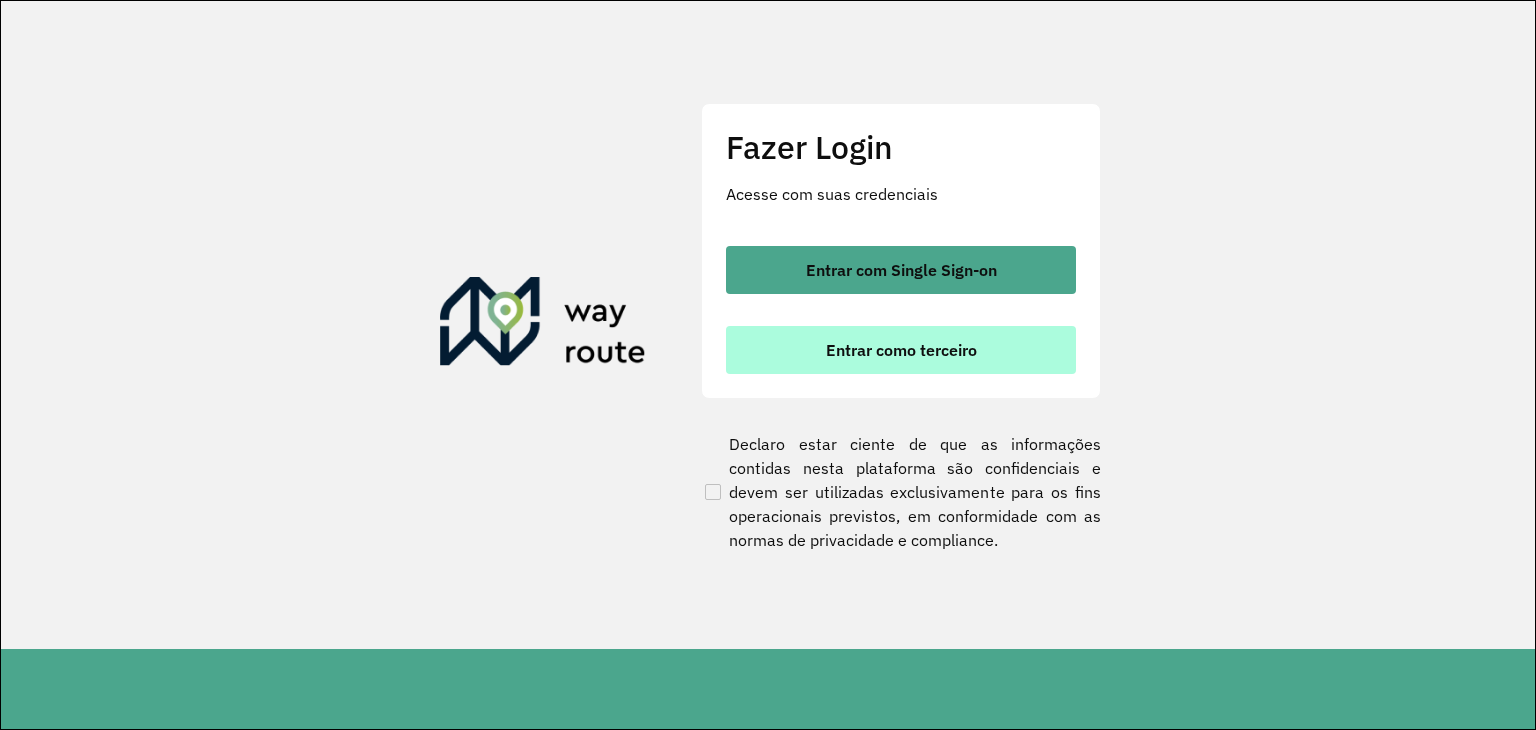 click on "Entrar como terceiro" at bounding box center (901, 350) 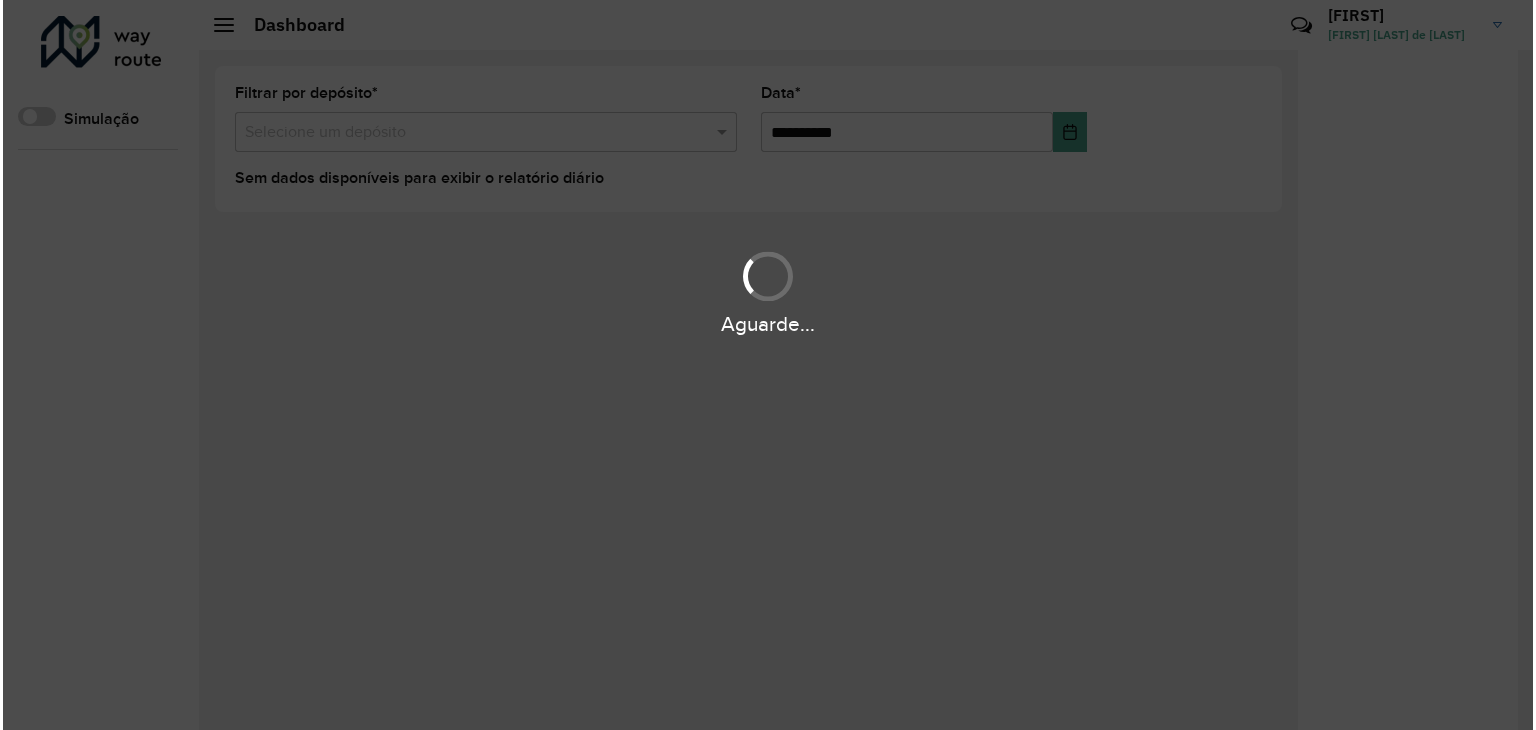 scroll, scrollTop: 0, scrollLeft: 0, axis: both 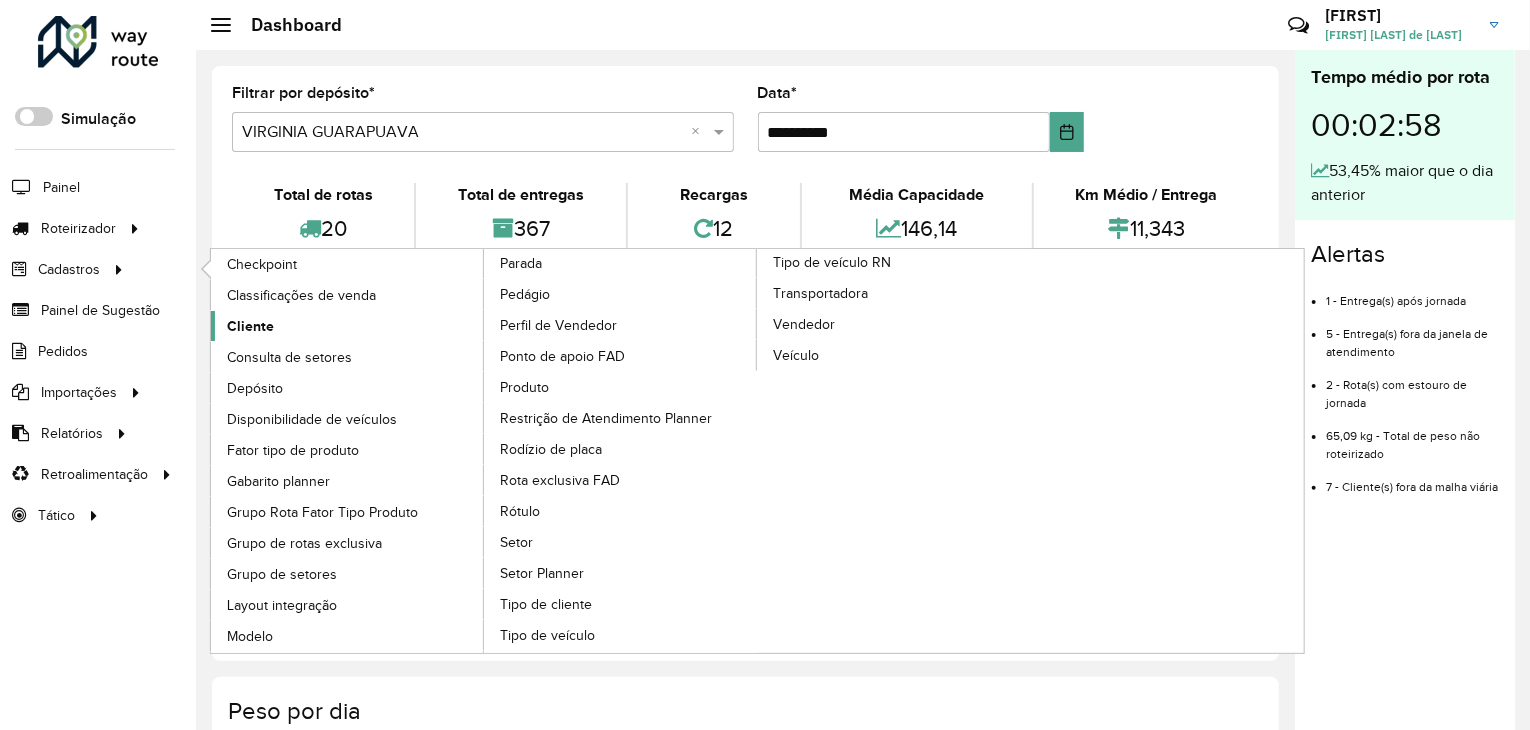 click on "Cliente" 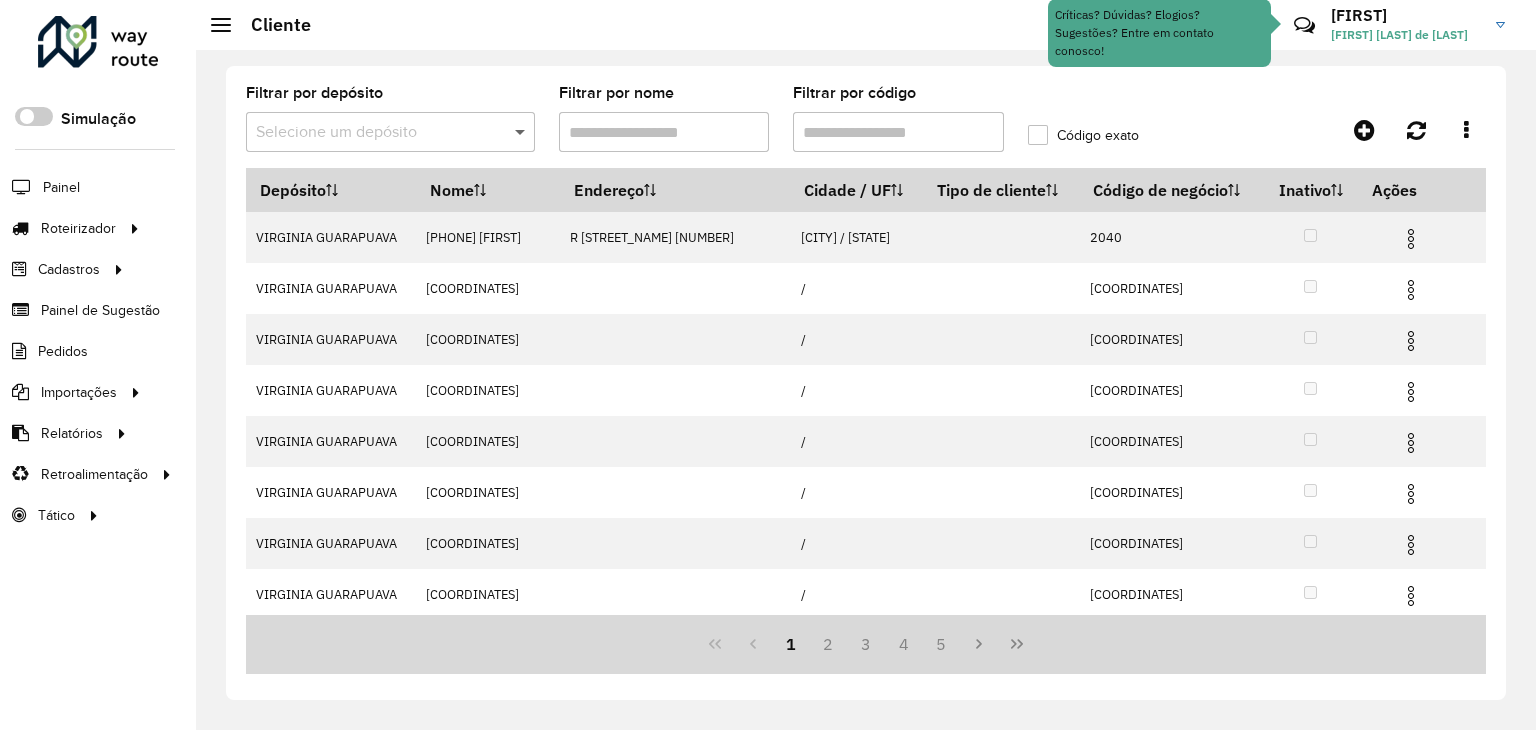 click at bounding box center [522, 132] 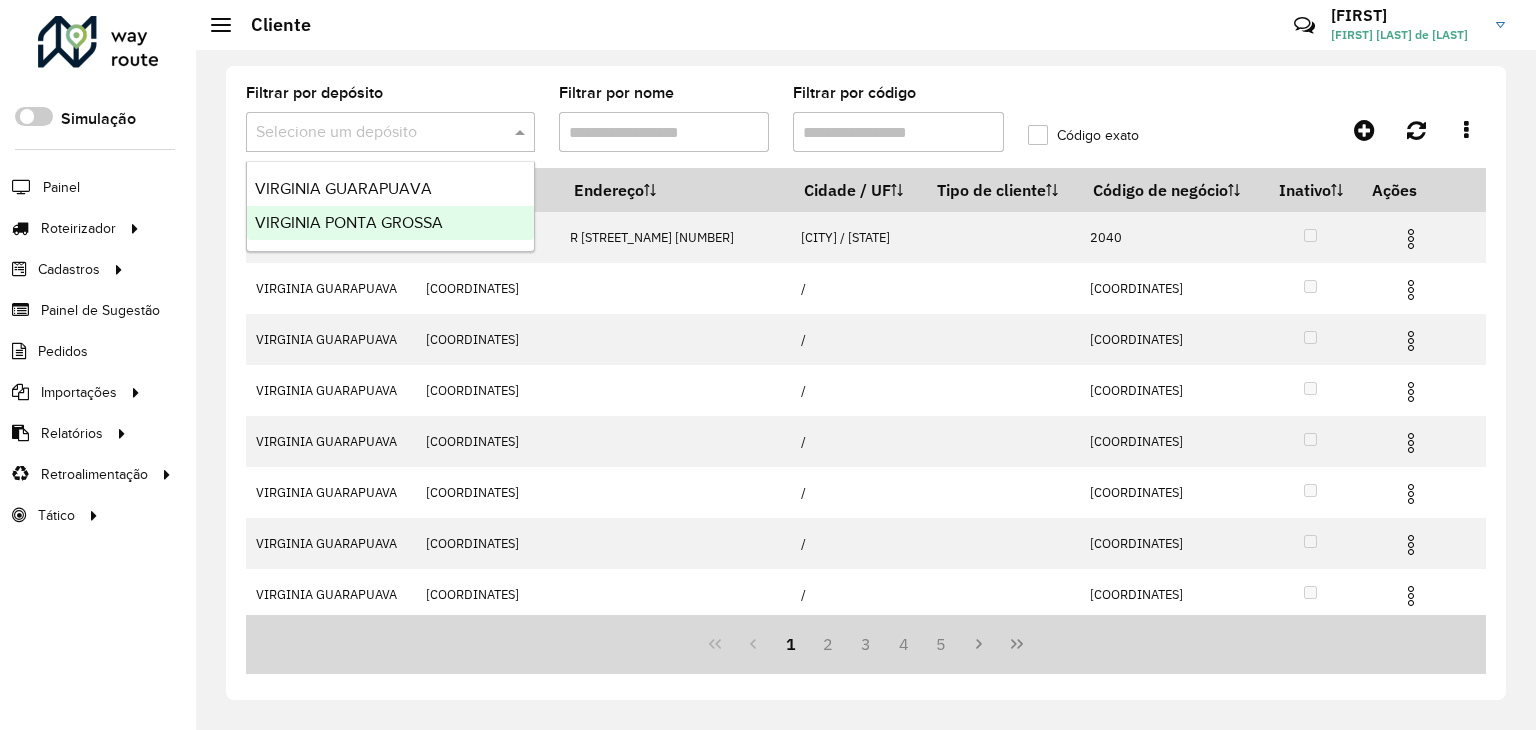 click on "VIRGINIA PONTA GROSSA" at bounding box center [349, 222] 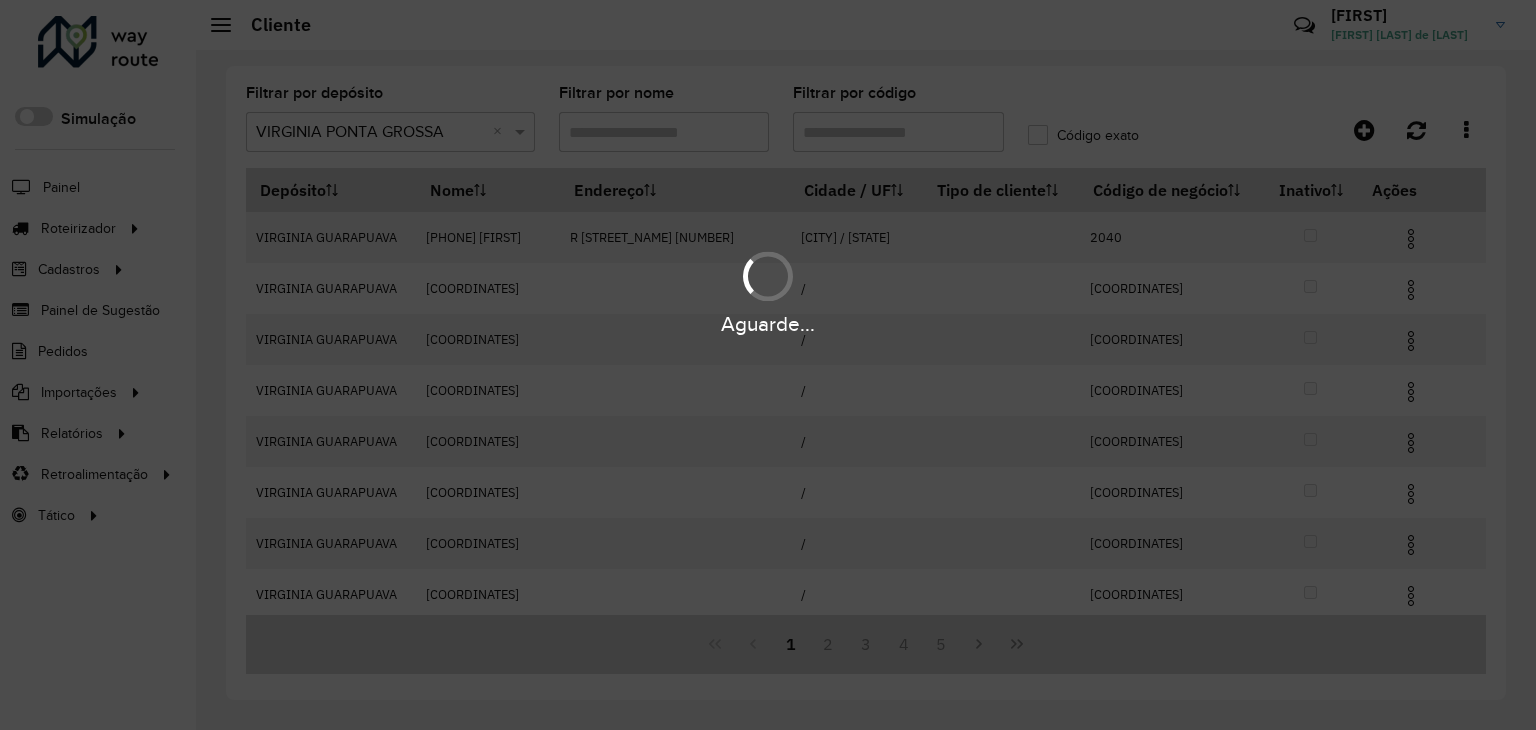 click on "Aguarde...  Pop-up bloqueado!  Seu navegador bloqueou automáticamente a abertura de uma nova janela.   Acesse as configurações e adicione o endereço do sistema a lista de permissão.   Fechar  Roteirizador AmbevTech Simulação Painel Roteirizador Entregas Vendas Cadastros Checkpoint Classificações de venda Cliente Consulta de setores Depósito Disponibilidade de veículos Fator tipo de produto Gabarito planner Grupo Rota Fator Tipo Produto Grupo de rotas exclusiva Grupo de setores Layout integração Modelo Parada Pedágio Perfil de Vendedor Ponto de apoio FAD Produto Restrição de Atendimento Planner Rodízio de placa Rota exclusiva FAD Rótulo Setor Setor Planner Tipo de cliente Tipo de veículo Tipo de veículo RN Transportadora Vendedor Veículo Painel de Sugestão Pedidos Importações Classificação e volume de venda Clientes Fator tipo produto Gabarito planner Grade de atendimento Janela de atendimento Localização Pedidos Restrição de Atendimento Planner Tempo de espera Vendedor Veículos" at bounding box center (768, 365) 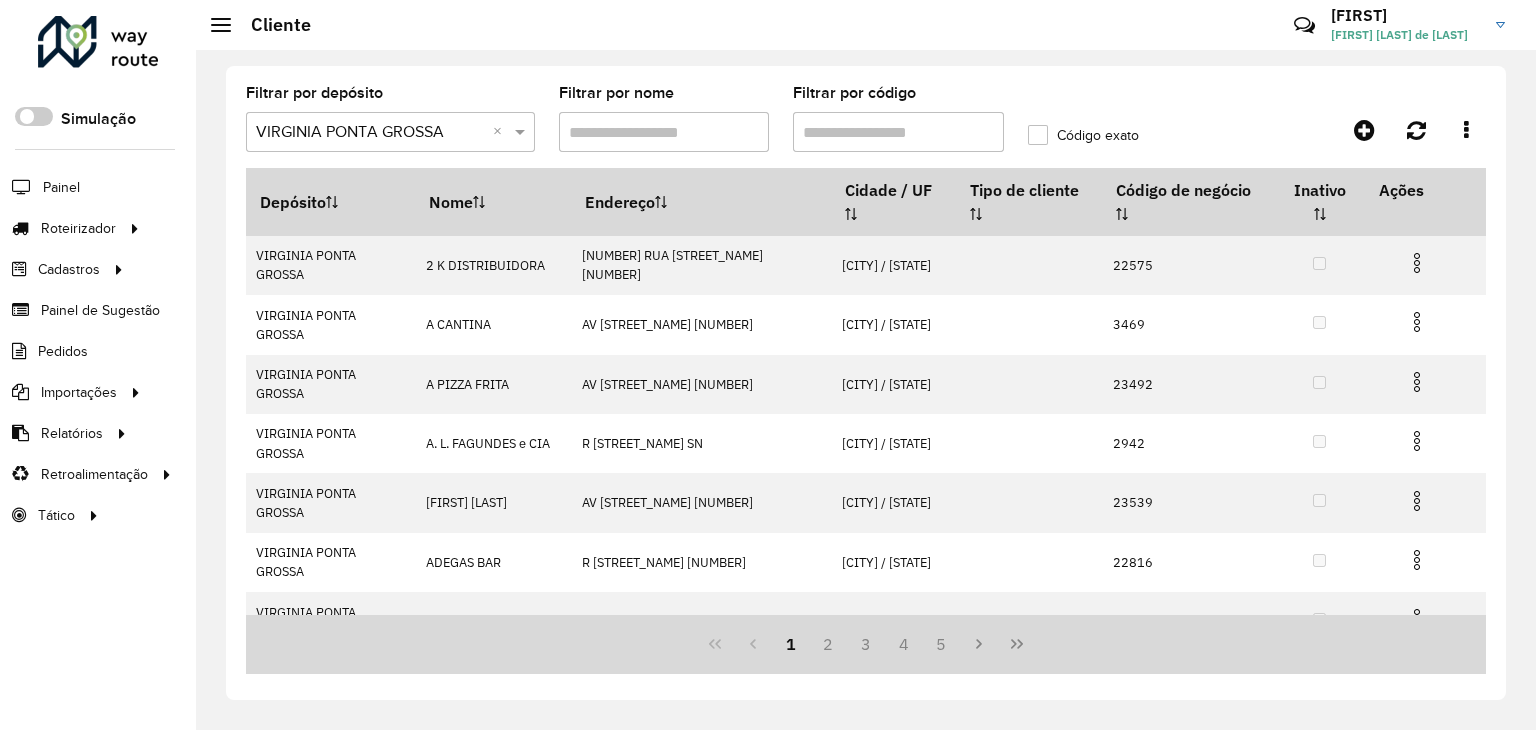 paste on "**********" 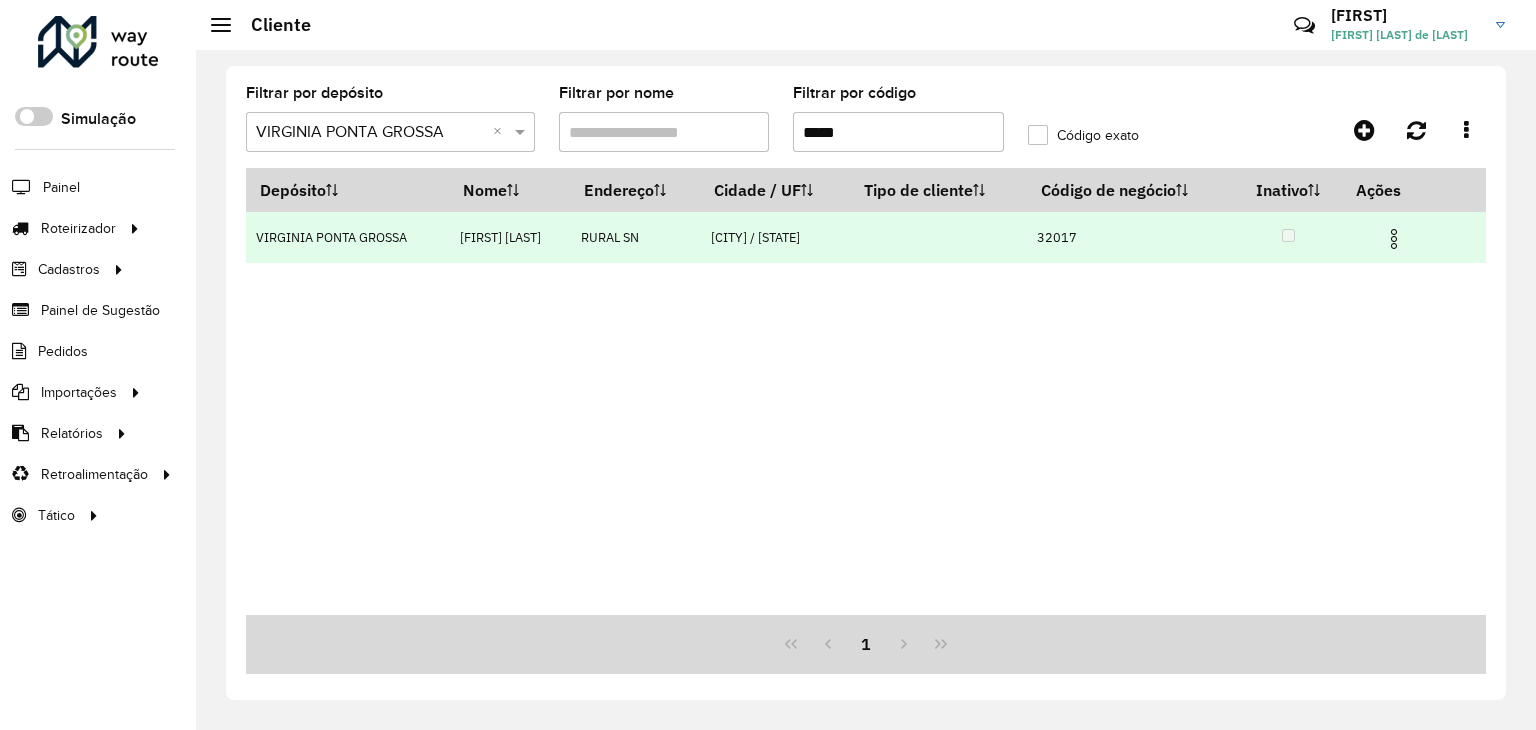 type on "*****" 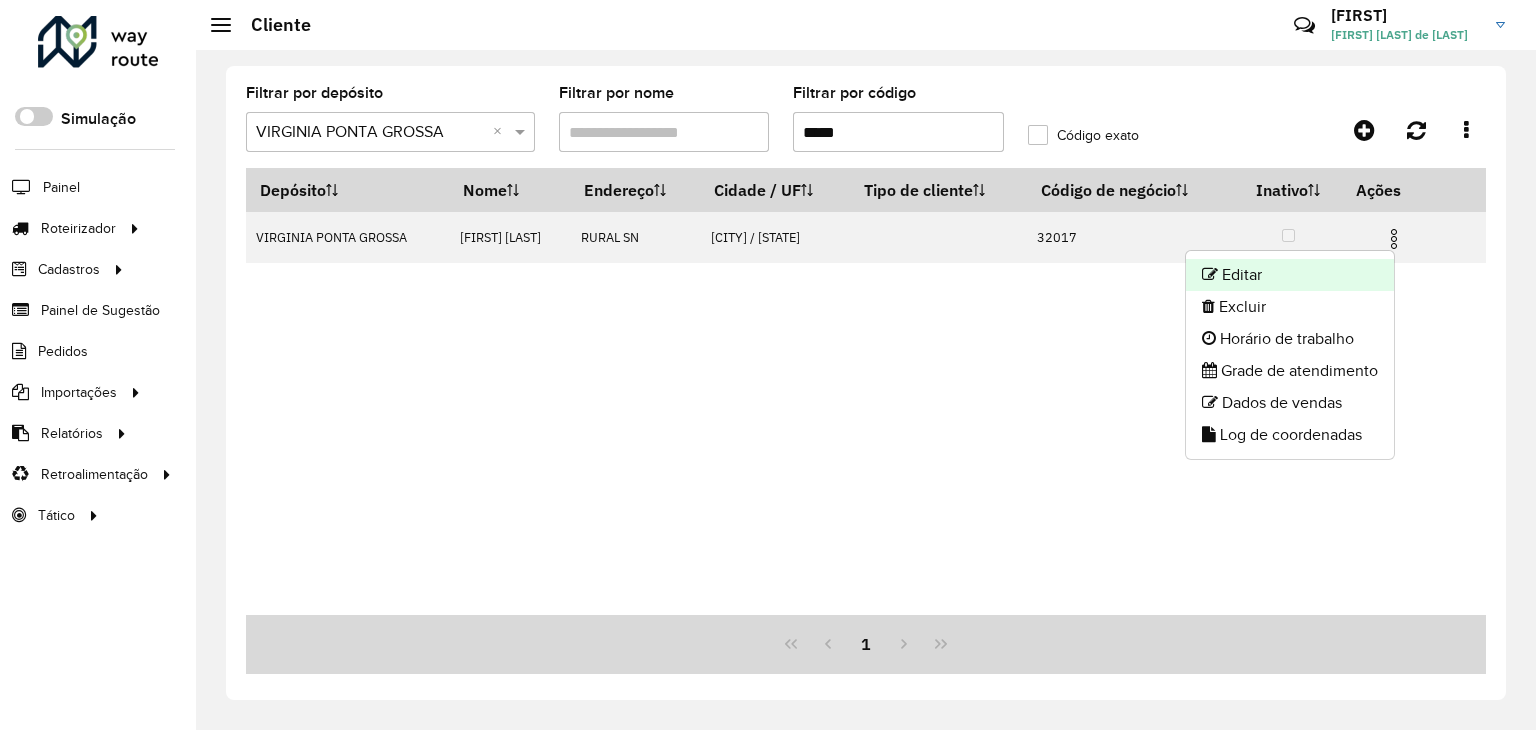 click on "Editar" 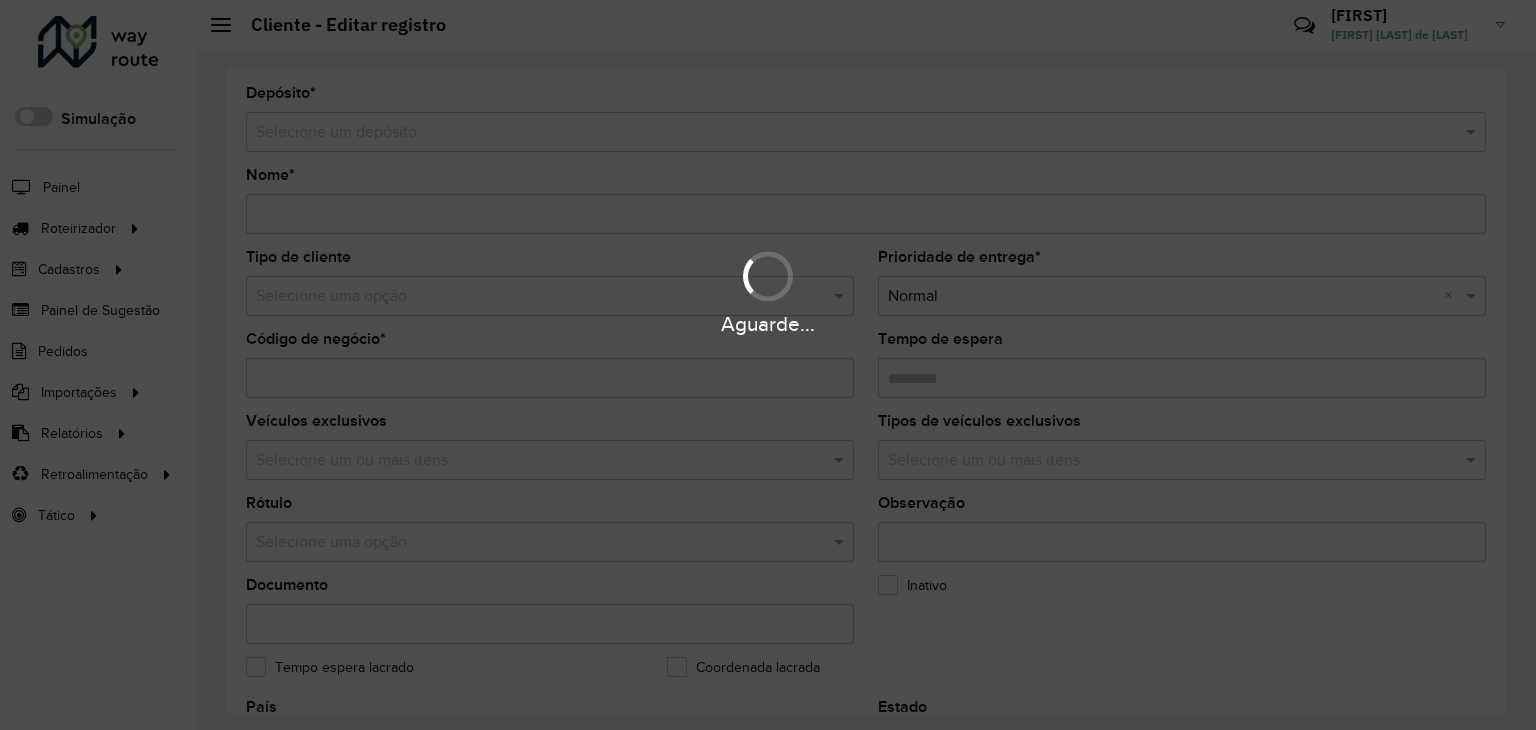 type on "**********" 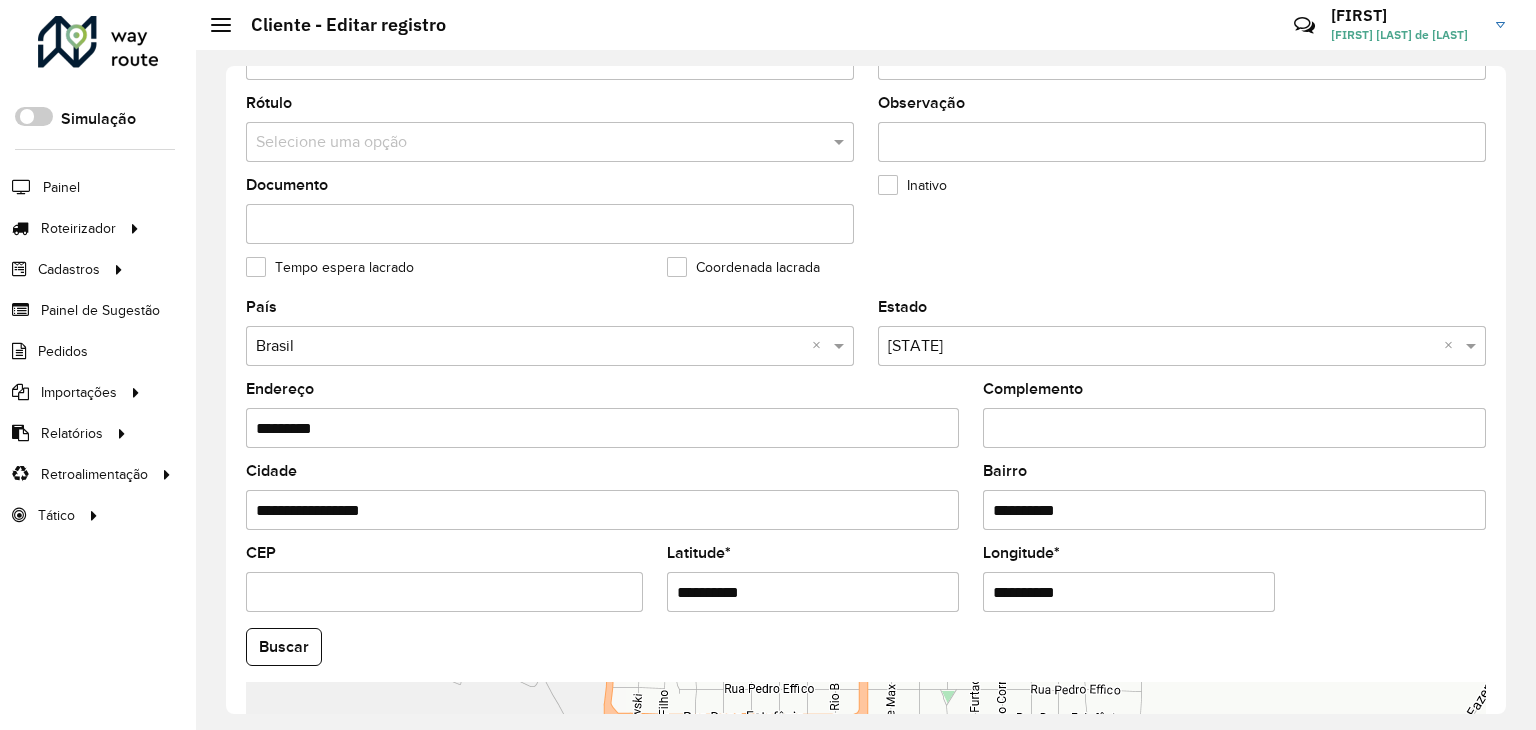 scroll, scrollTop: 500, scrollLeft: 0, axis: vertical 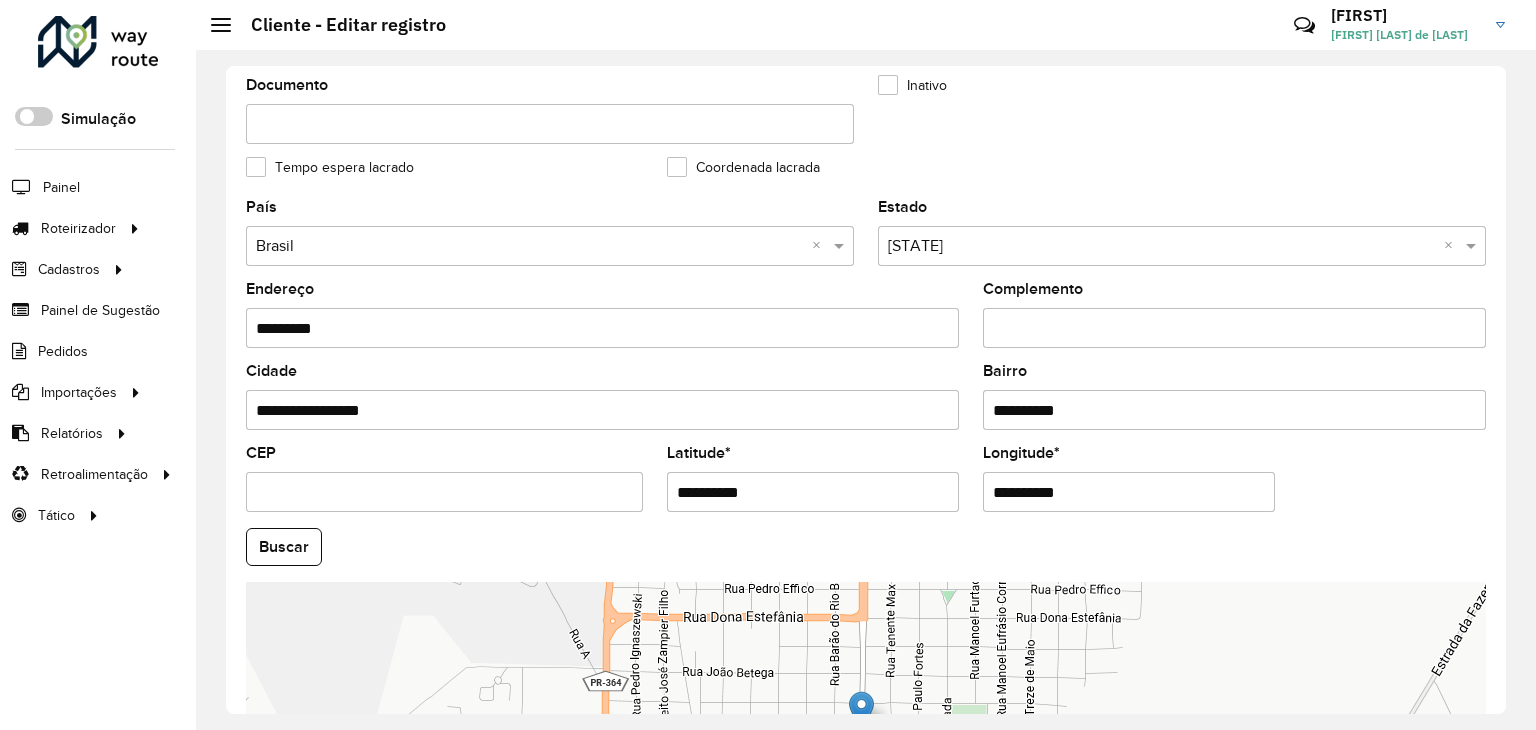 drag, startPoint x: 819, startPoint y: 493, endPoint x: 673, endPoint y: 484, distance: 146.27713 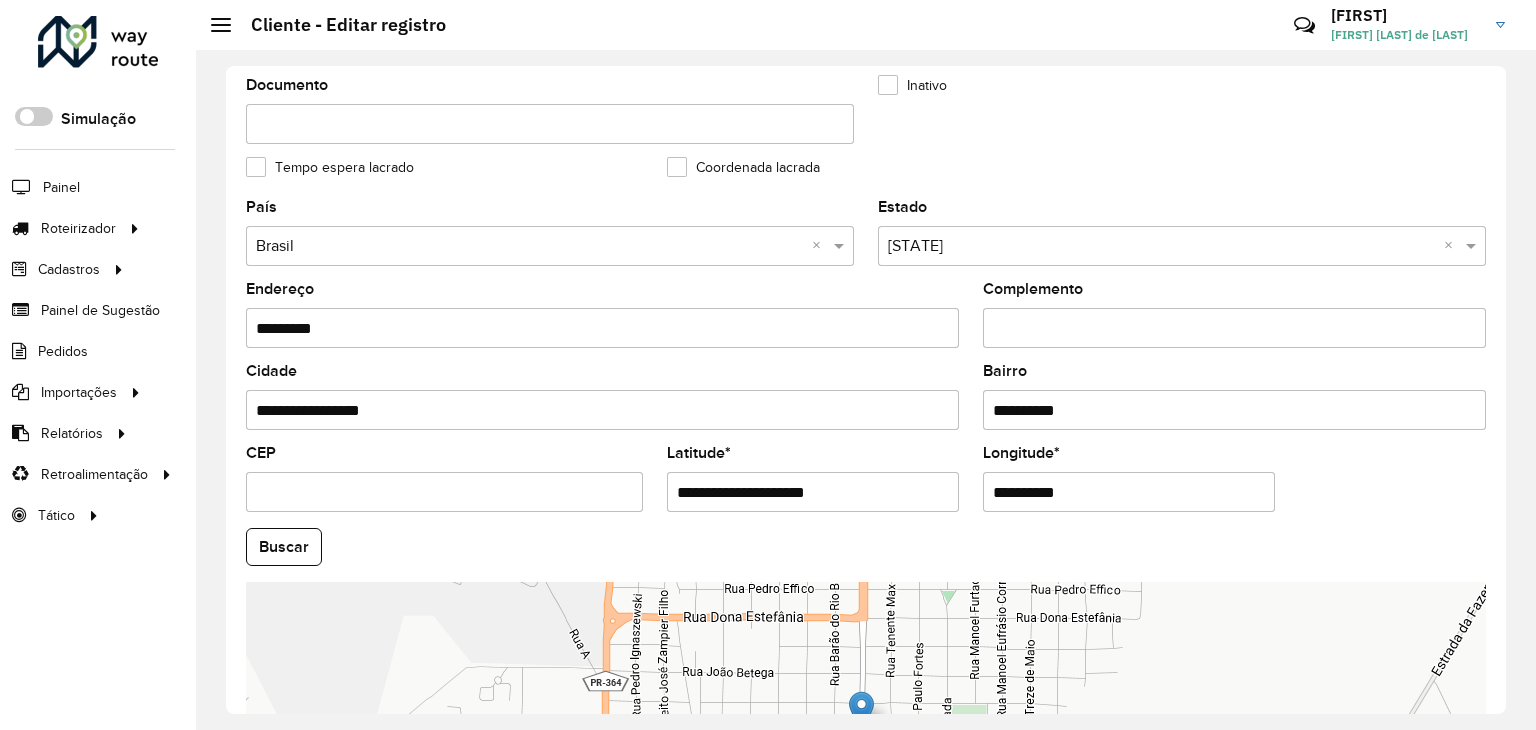 drag, startPoint x: 756, startPoint y: 487, endPoint x: 872, endPoint y: 485, distance: 116.01724 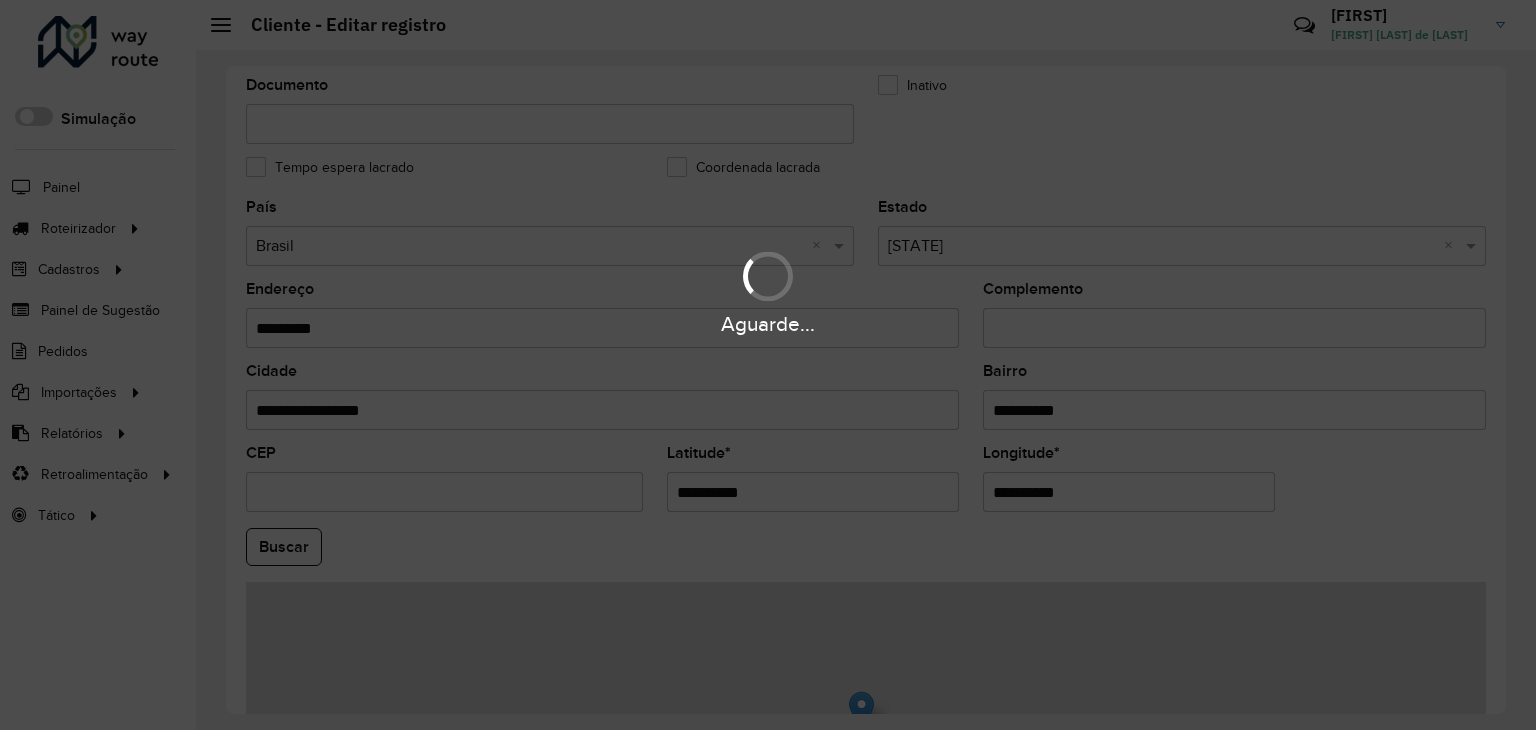 drag, startPoint x: 1053, startPoint y: 486, endPoint x: 937, endPoint y: 477, distance: 116.34862 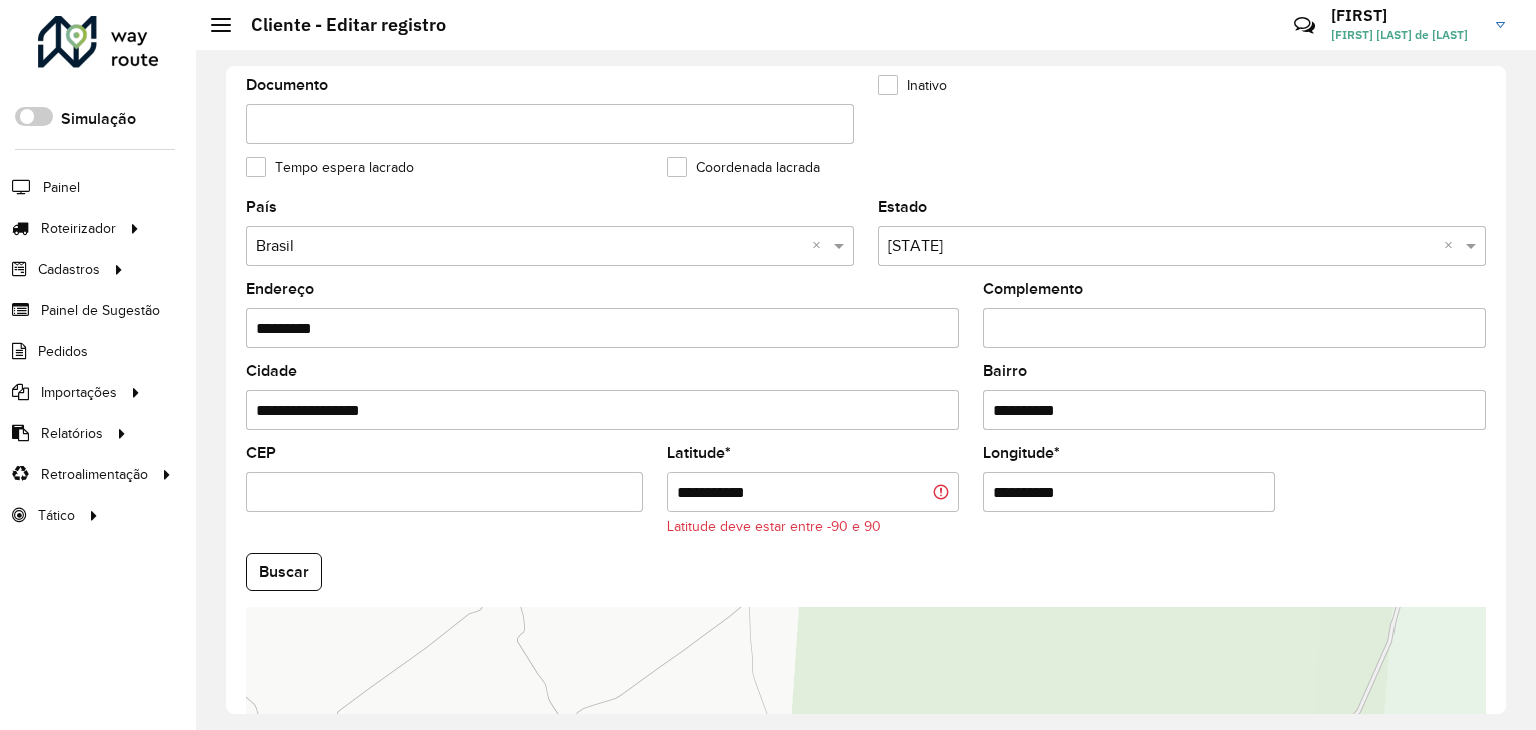 type on "**********" 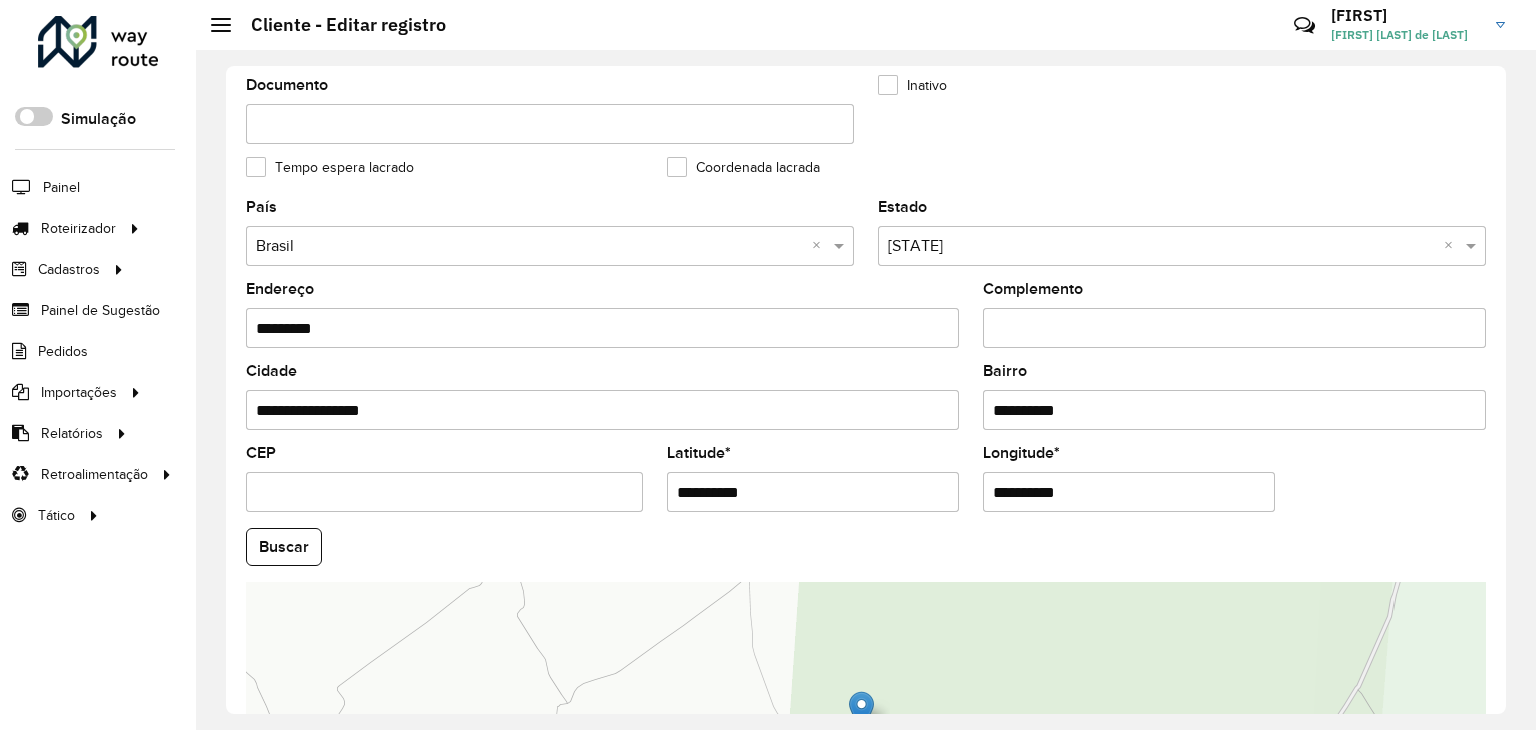drag, startPoint x: 948, startPoint y: 477, endPoint x: 880, endPoint y: 469, distance: 68.46897 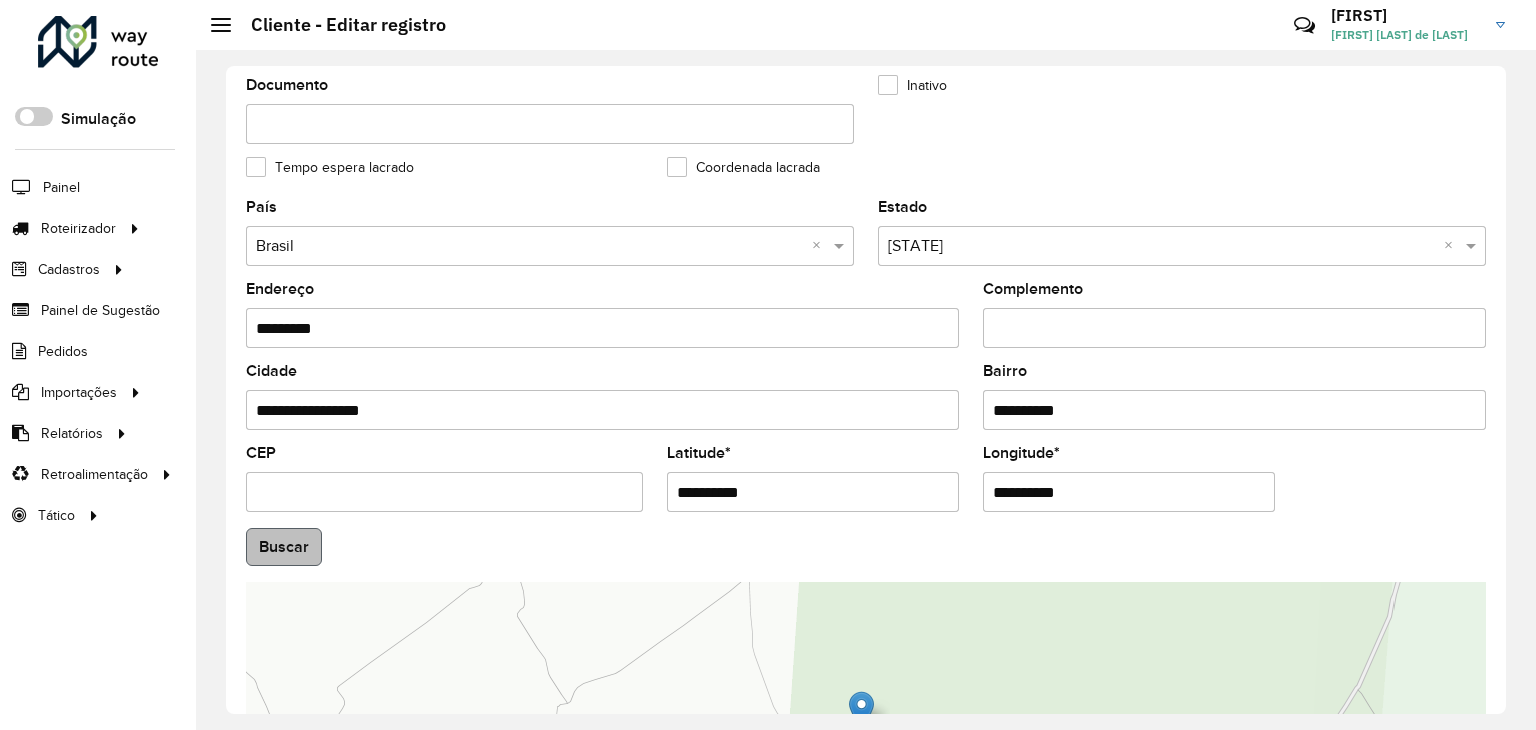 type on "**********" 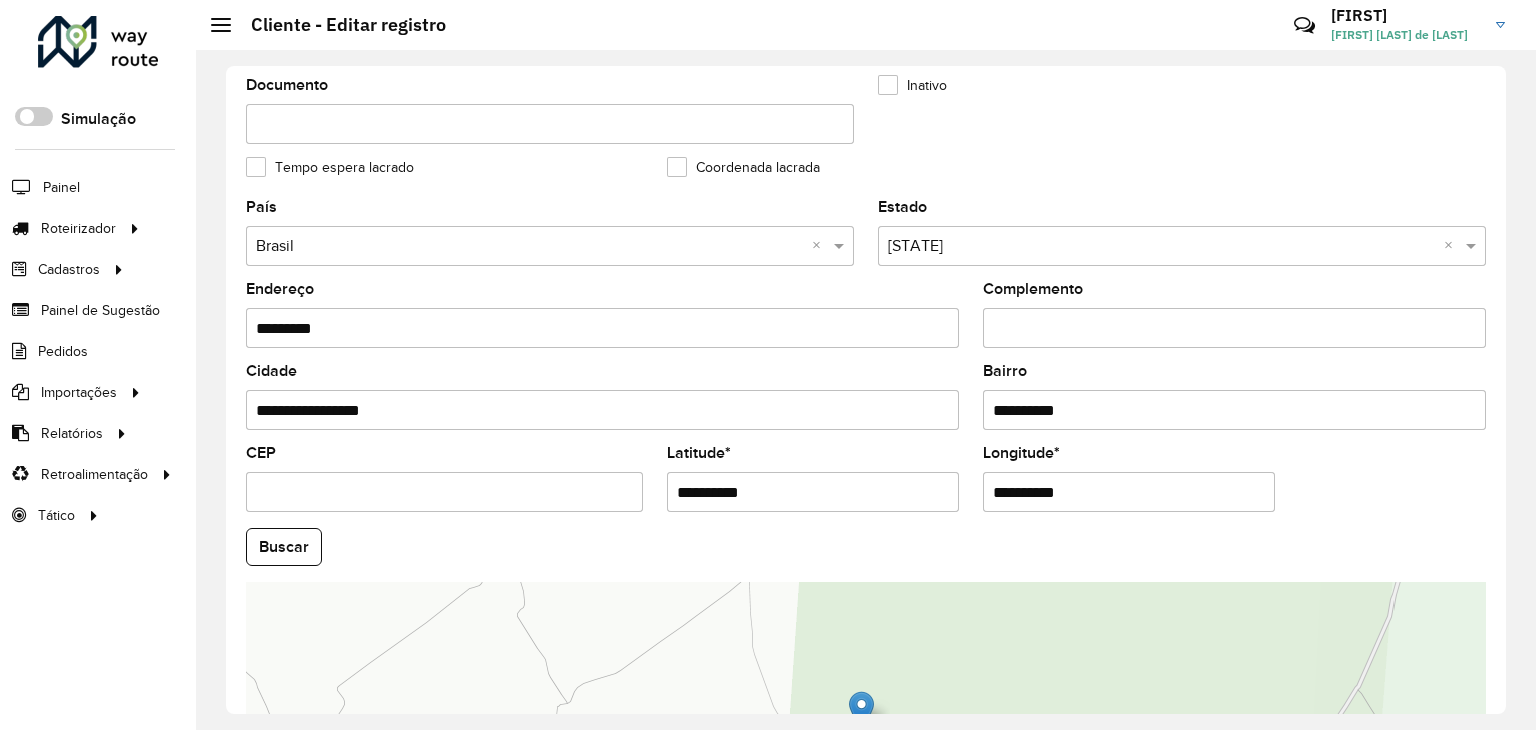 click on "Aguarde...  Pop-up bloqueado!  Seu navegador bloqueou automáticamente a abertura de uma nova janela.   Acesse as configurações e adicione o endereço do sistema a lista de permissão.   Fechar  Roteirizador AmbevTech Simulação Painel Roteirizador Entregas Vendas Cadastros Checkpoint Classificações de venda Cliente Consulta de setores Depósito Disponibilidade de veículos Fator tipo de produto Gabarito planner Grupo Rota Fator Tipo Produto Grupo de rotas exclusiva Grupo de setores Layout integração Modelo Parada Pedágio Perfil de Vendedor Ponto de apoio FAD Produto Restrição de Atendimento Planner Rodízio de placa Rota exclusiva FAD Rótulo Setor Setor Planner Tipo de cliente Tipo de veículo Tipo de veículo RN Transportadora Vendedor Veículo Painel de Sugestão Pedidos Importações Classificação e volume de venda Clientes Fator tipo produto Gabarito planner Grade de atendimento Janela de atendimento Localização Pedidos Restrição de Atendimento Planner Tempo de espera Vendedor Veículos" at bounding box center (768, 365) 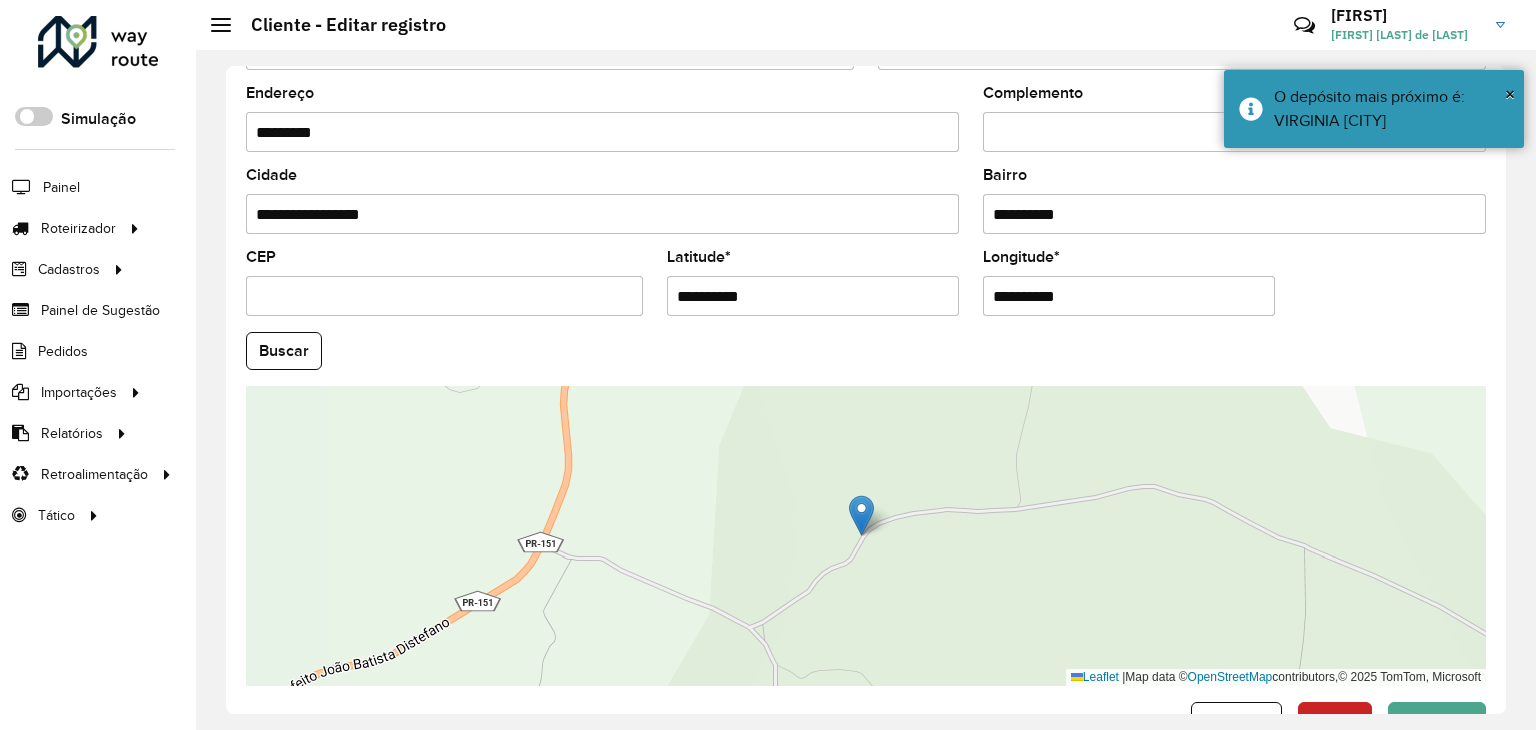 scroll, scrollTop: 750, scrollLeft: 0, axis: vertical 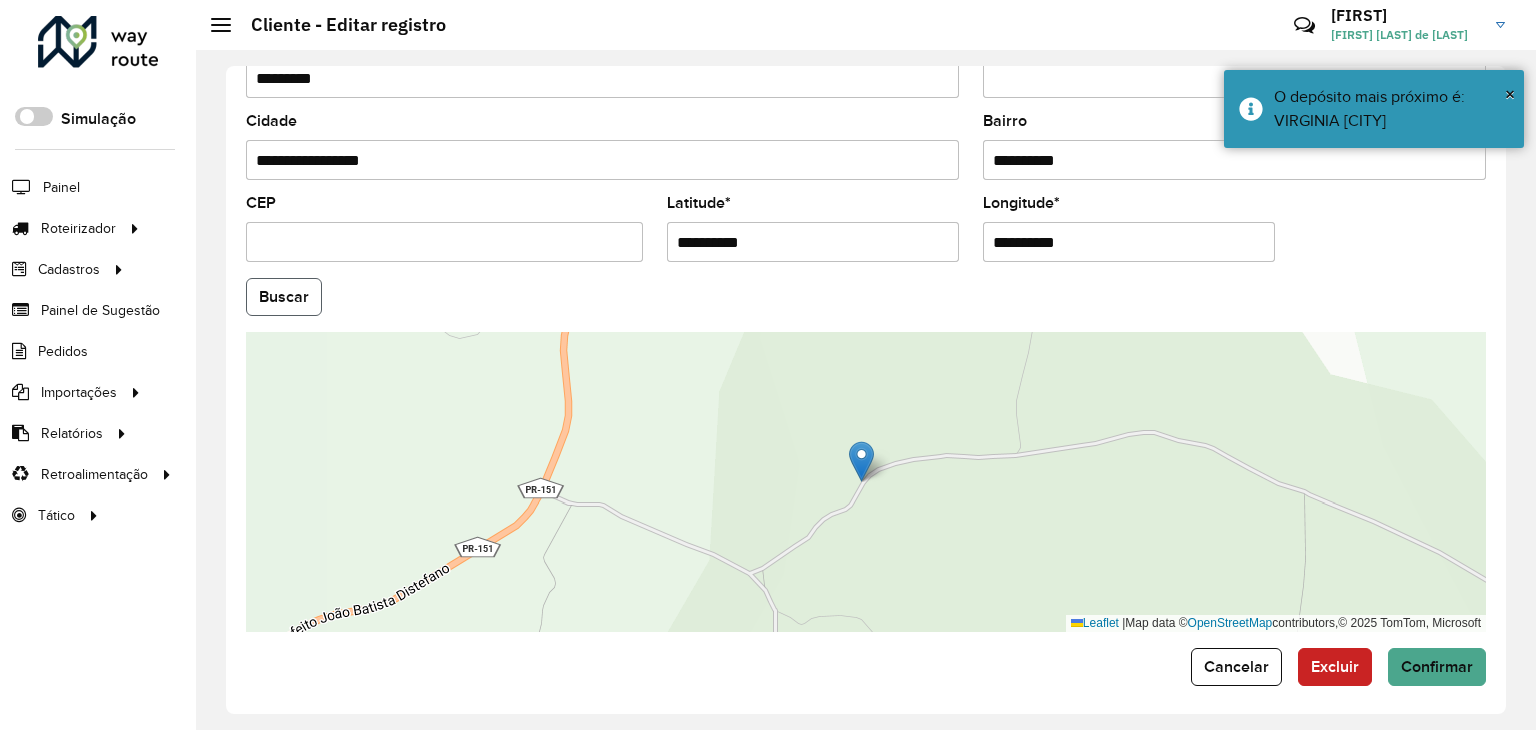 click on "Buscar" 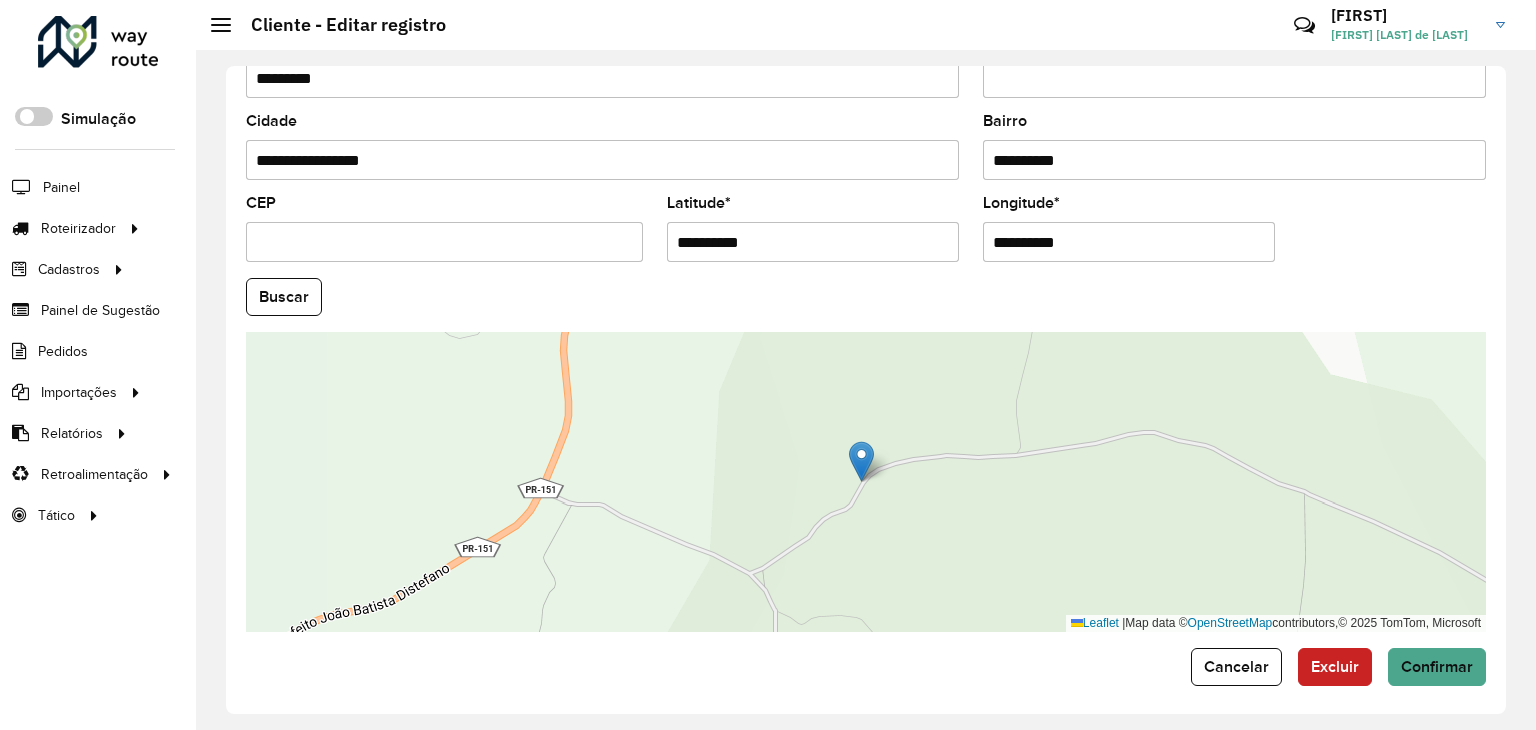 click on "**********" at bounding box center (813, 242) 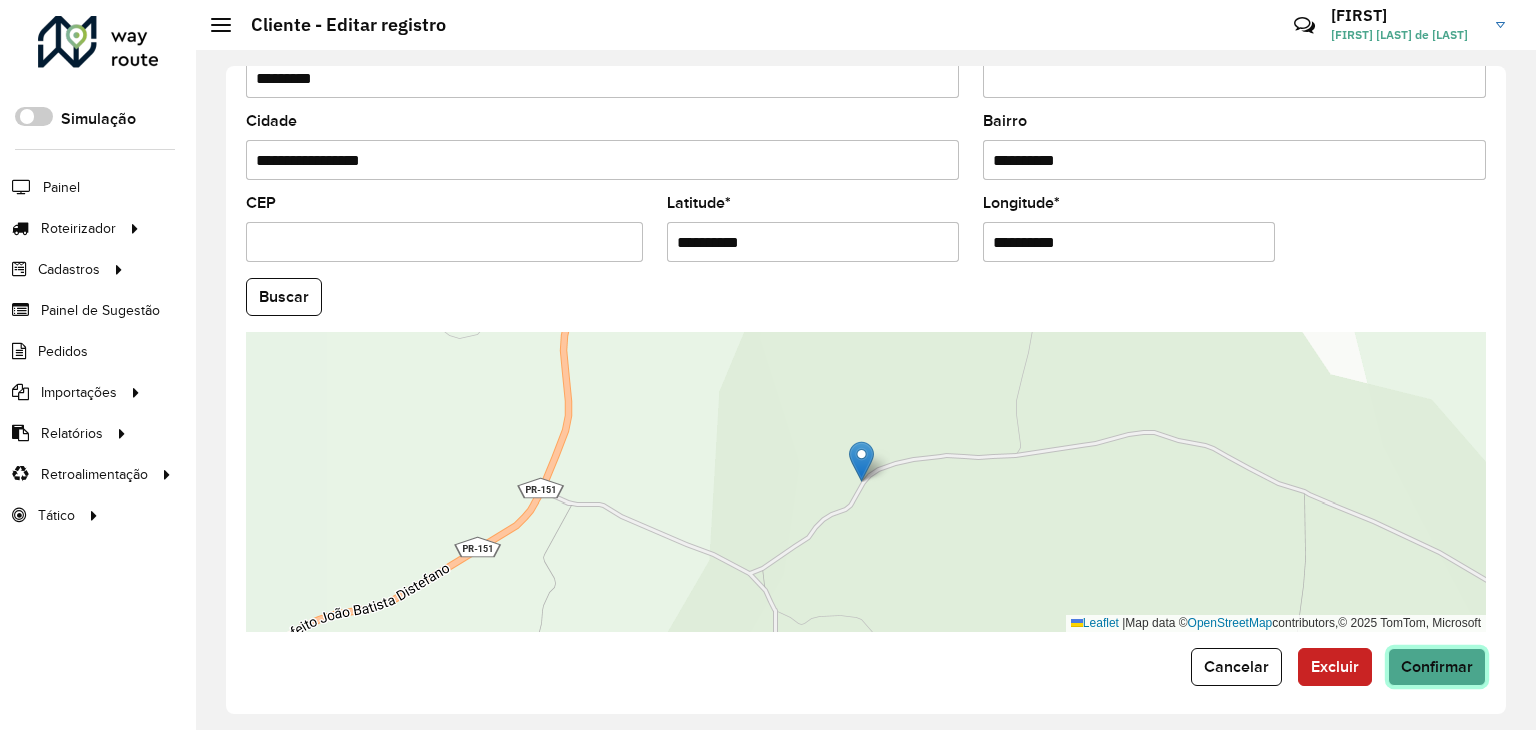 click on "Confirmar" 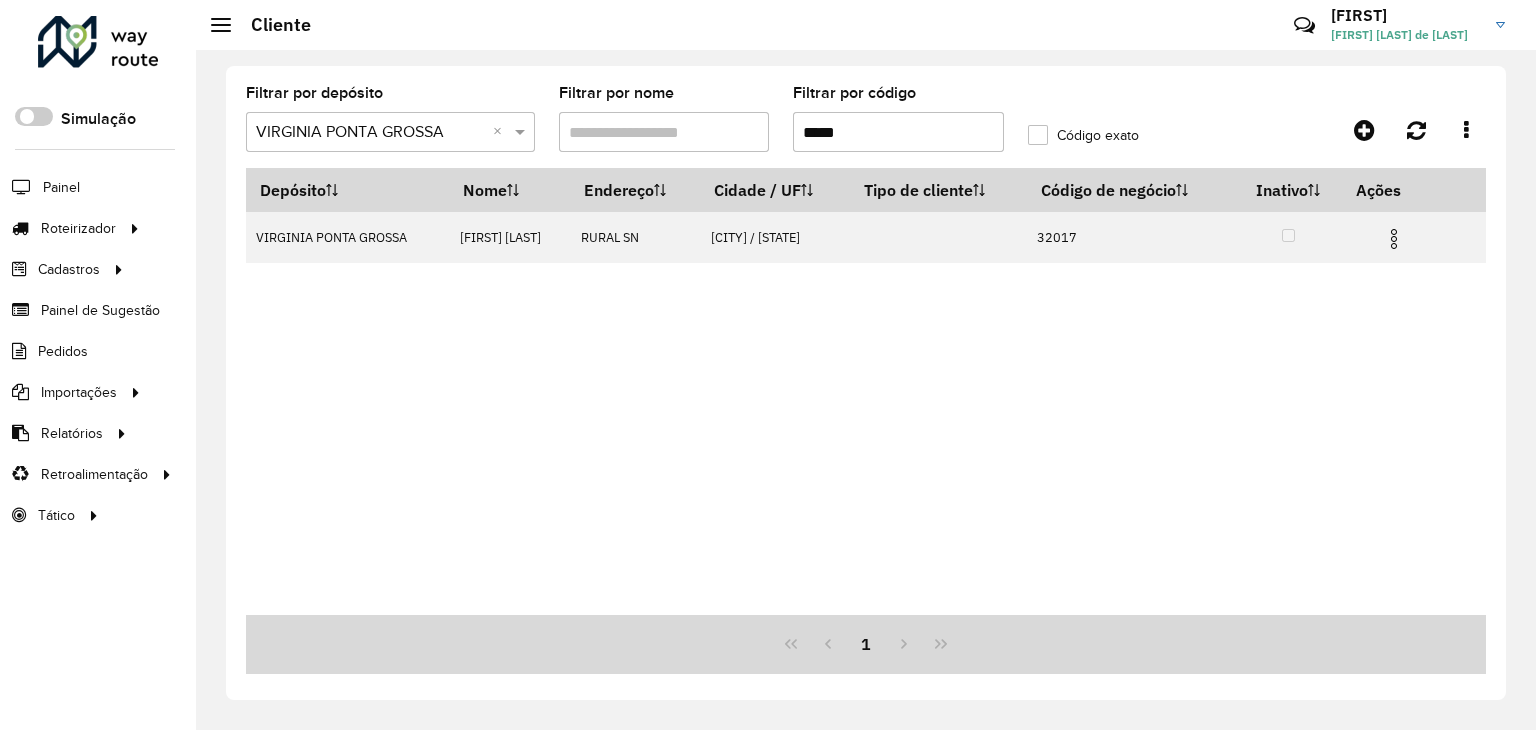 click on "*****" at bounding box center (898, 132) 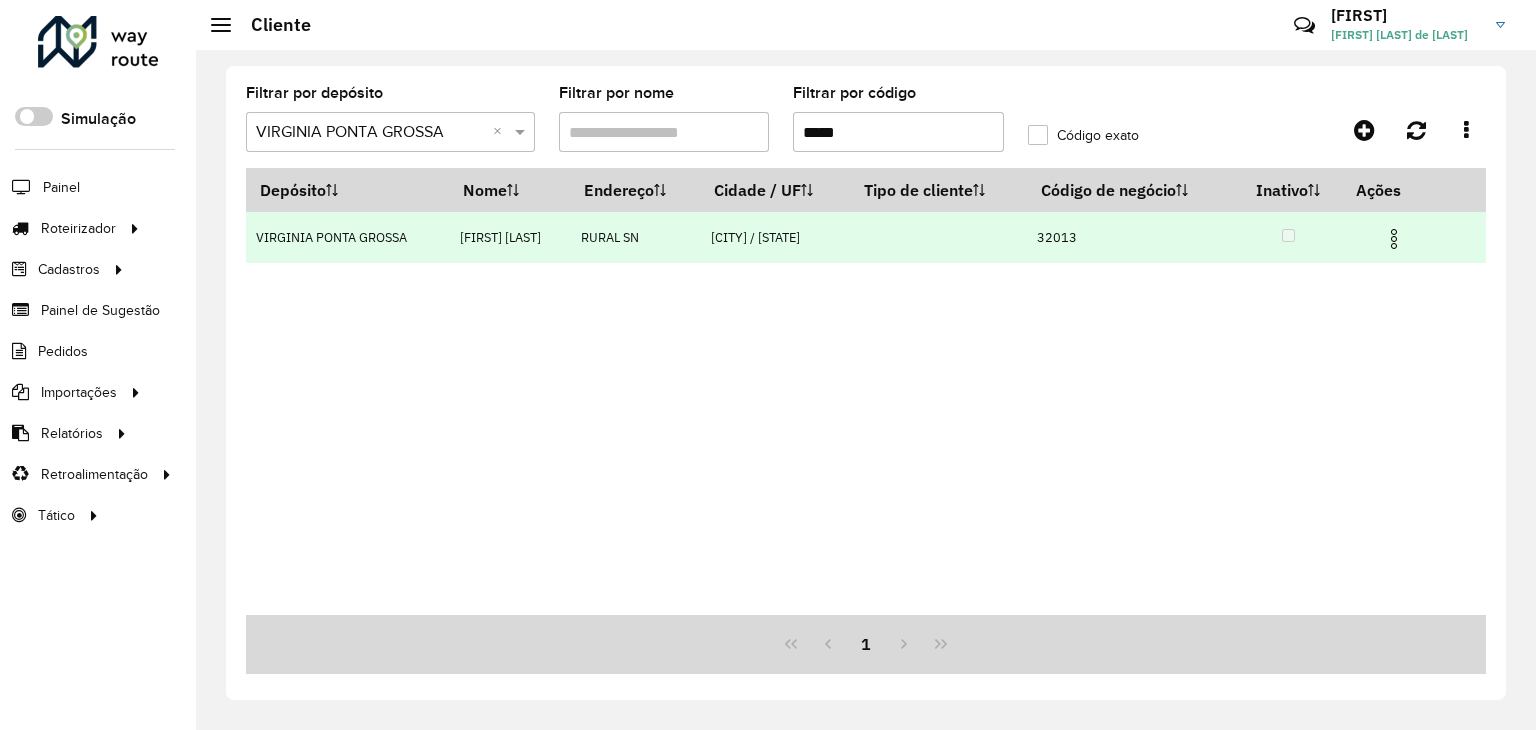 type on "*****" 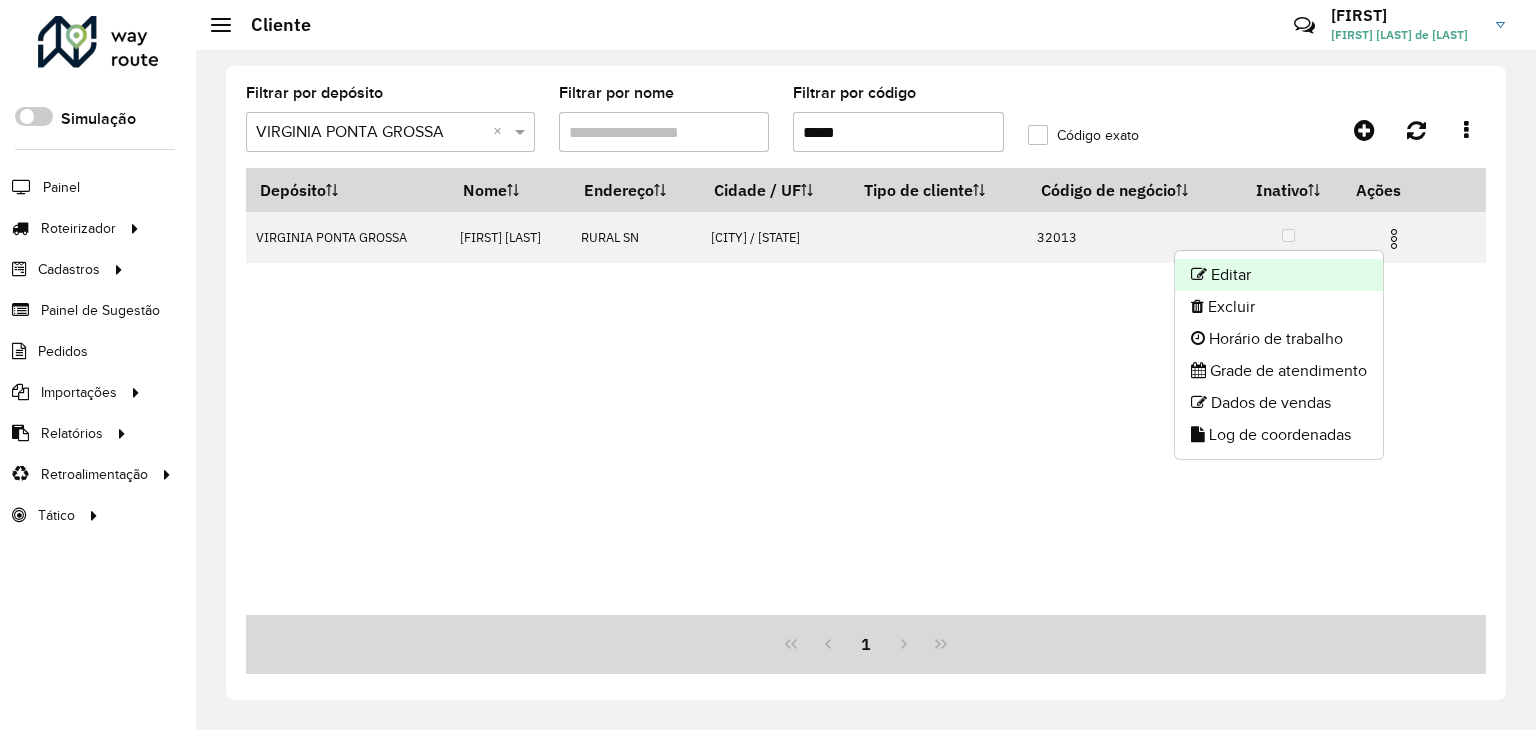 click on "Editar" 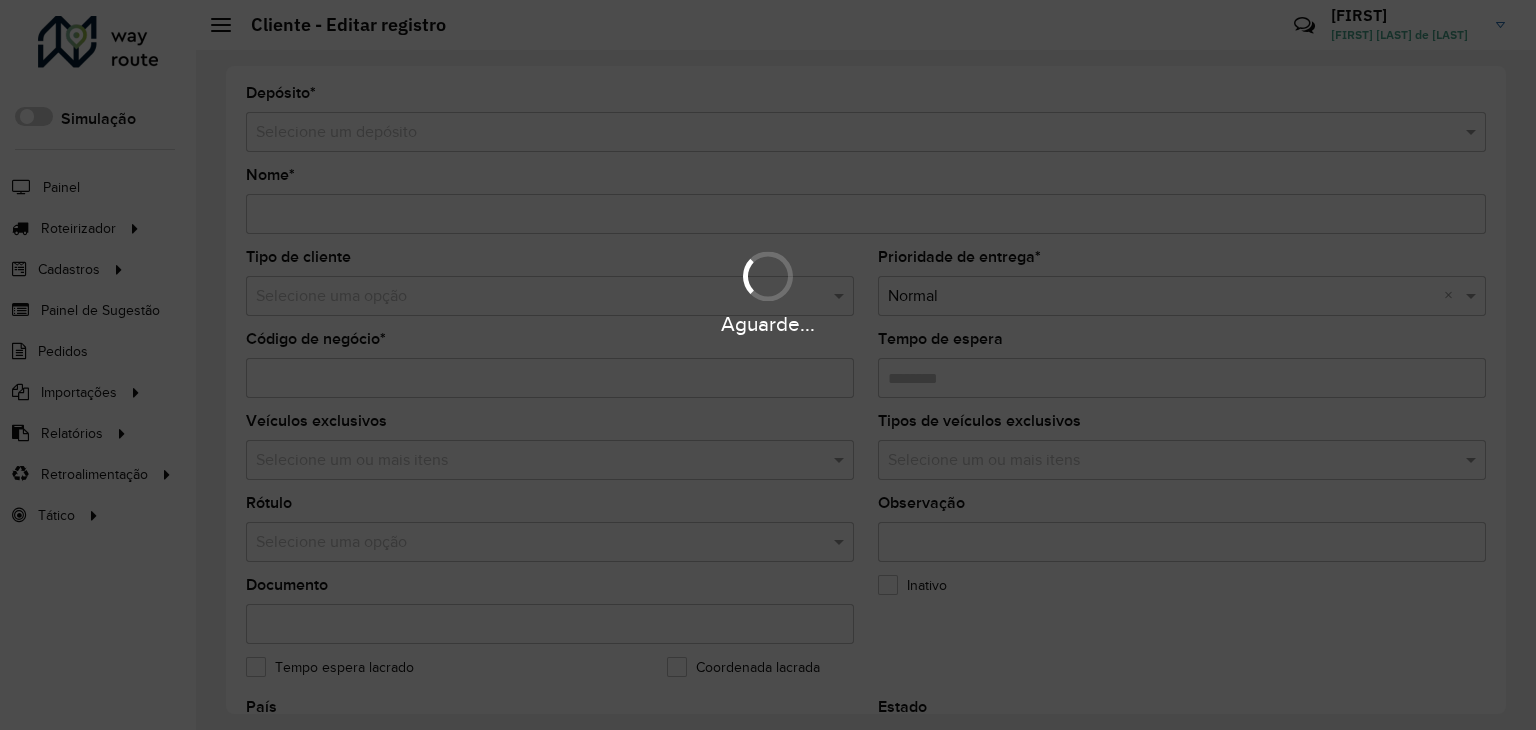 type on "**********" 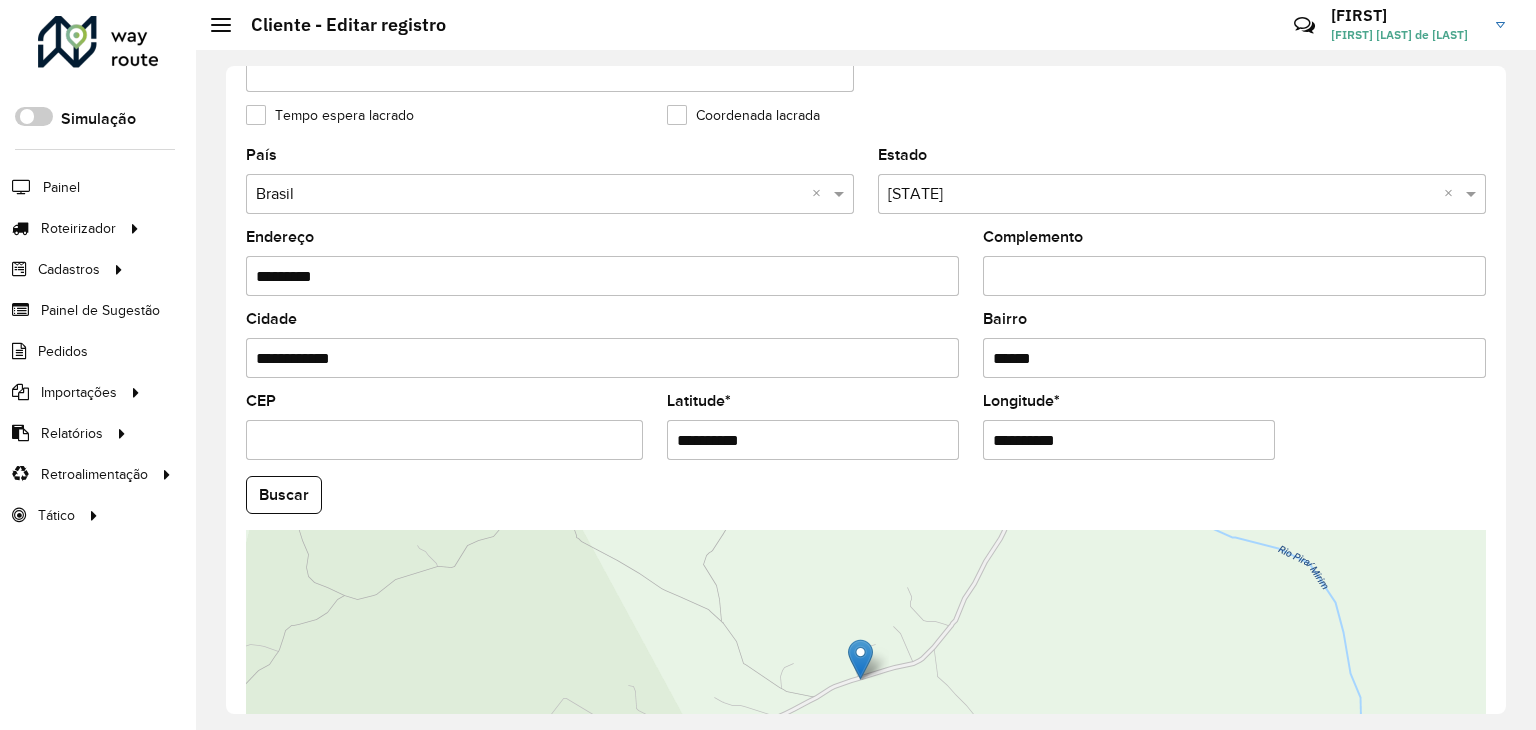 scroll, scrollTop: 700, scrollLeft: 0, axis: vertical 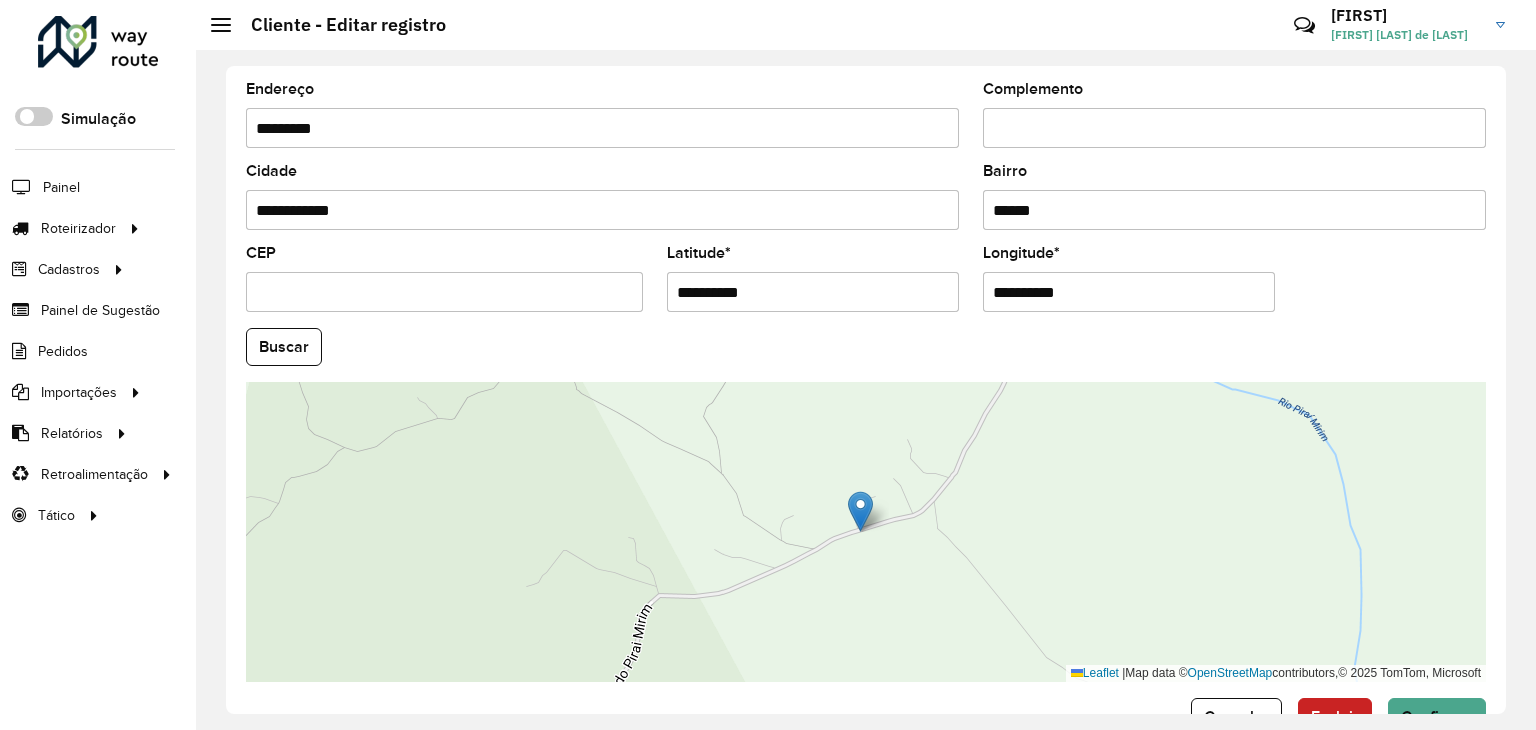 drag, startPoint x: 824, startPoint y: 290, endPoint x: 636, endPoint y: 285, distance: 188.06648 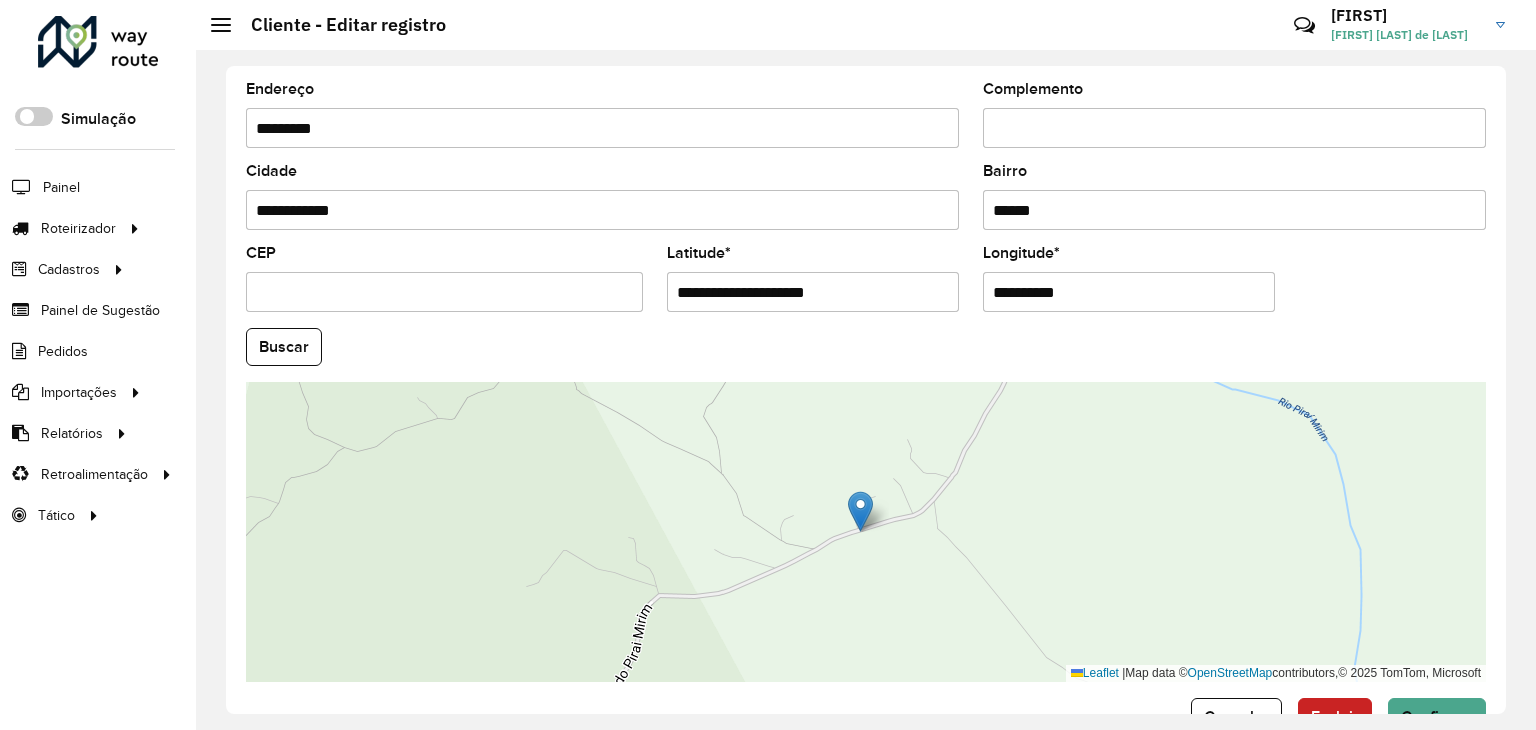 drag, startPoint x: 756, startPoint y: 288, endPoint x: 891, endPoint y: 284, distance: 135.05925 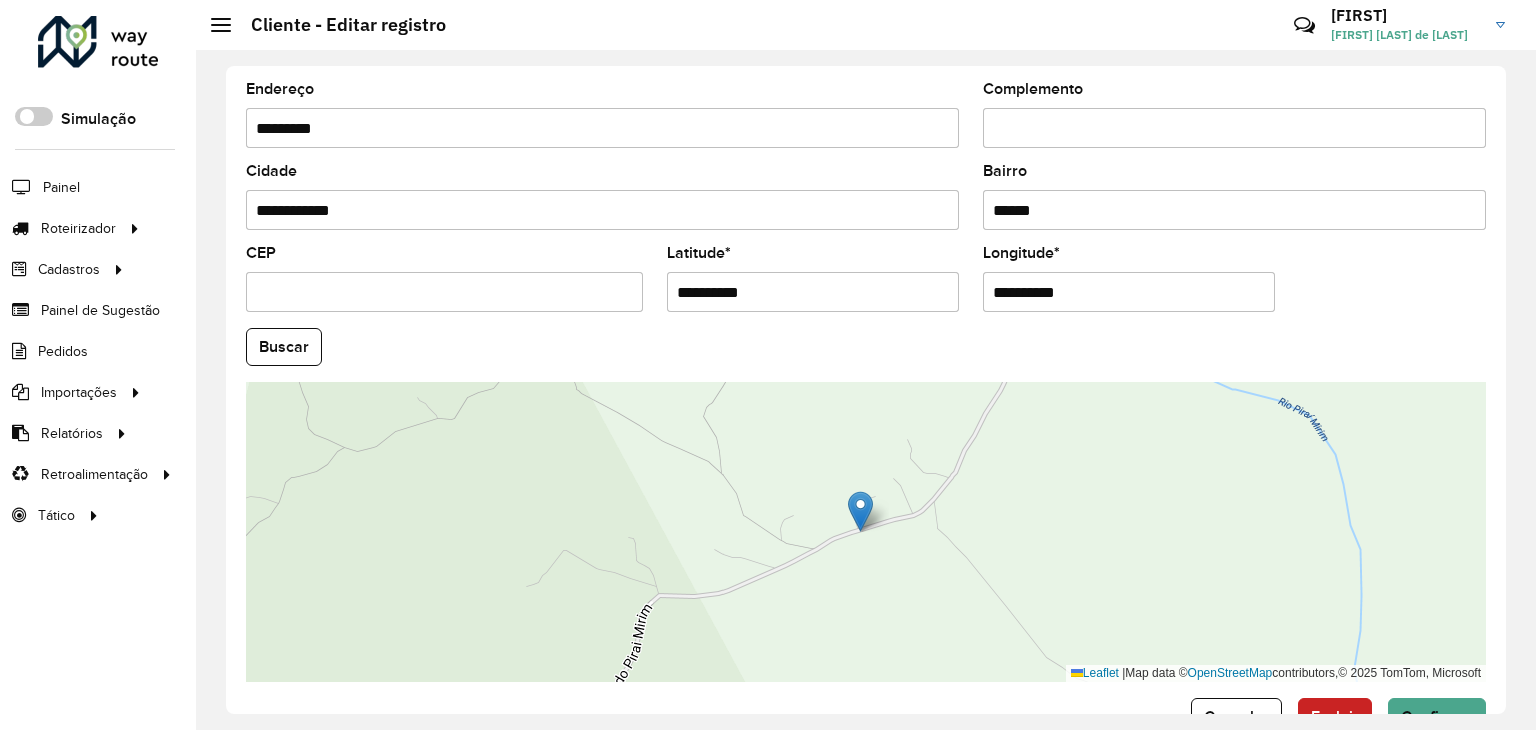 type on "**********" 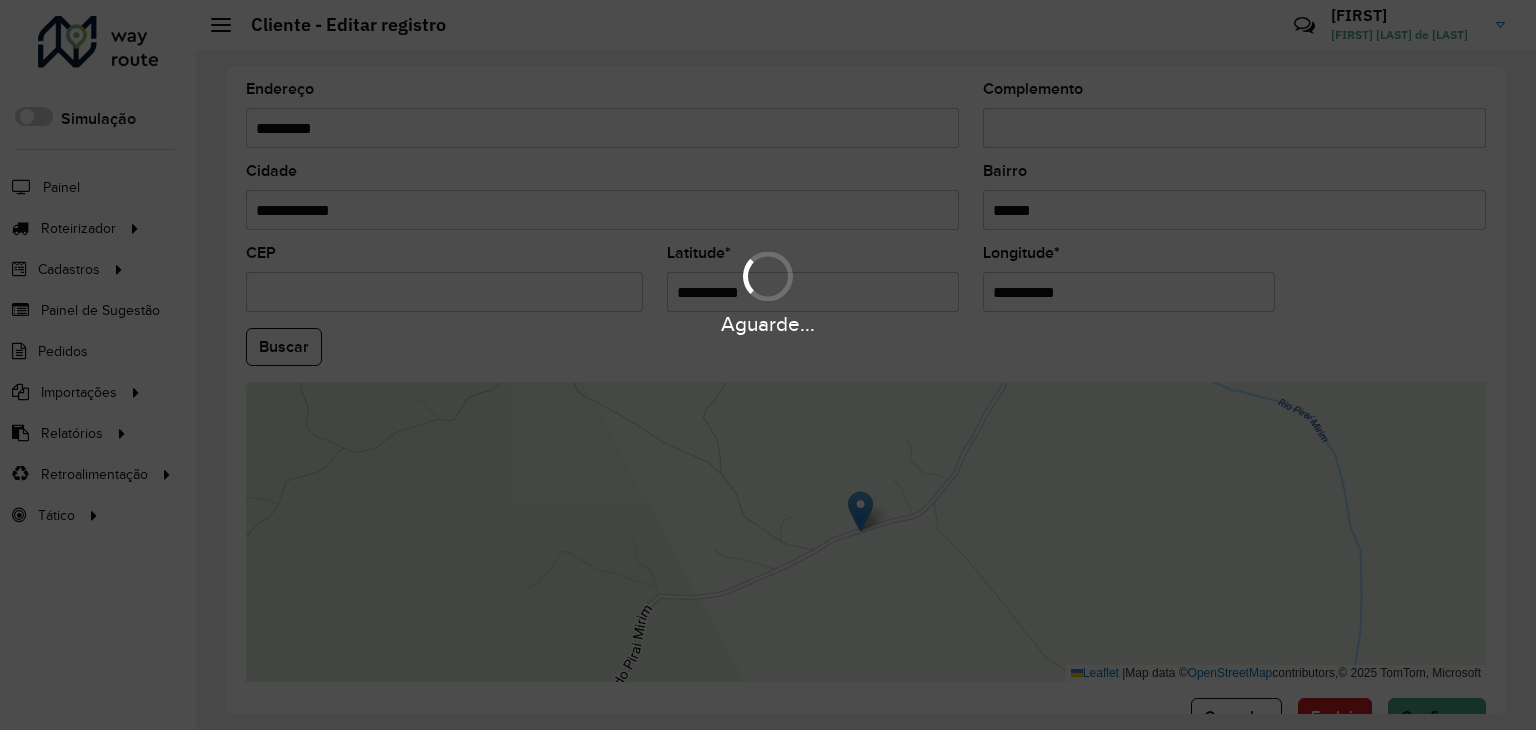 drag, startPoint x: 1048, startPoint y: 285, endPoint x: 928, endPoint y: 285, distance: 120 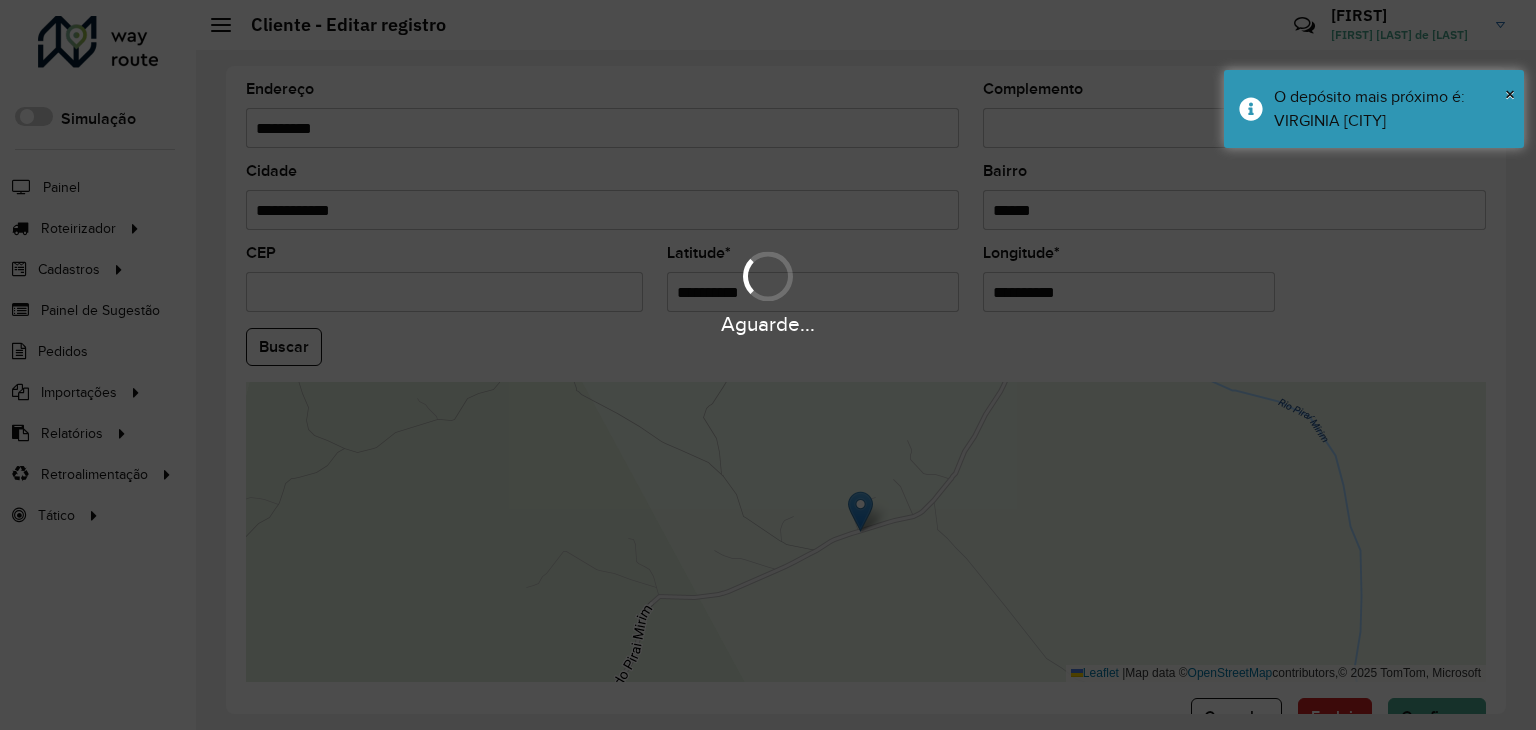 paste on "*" 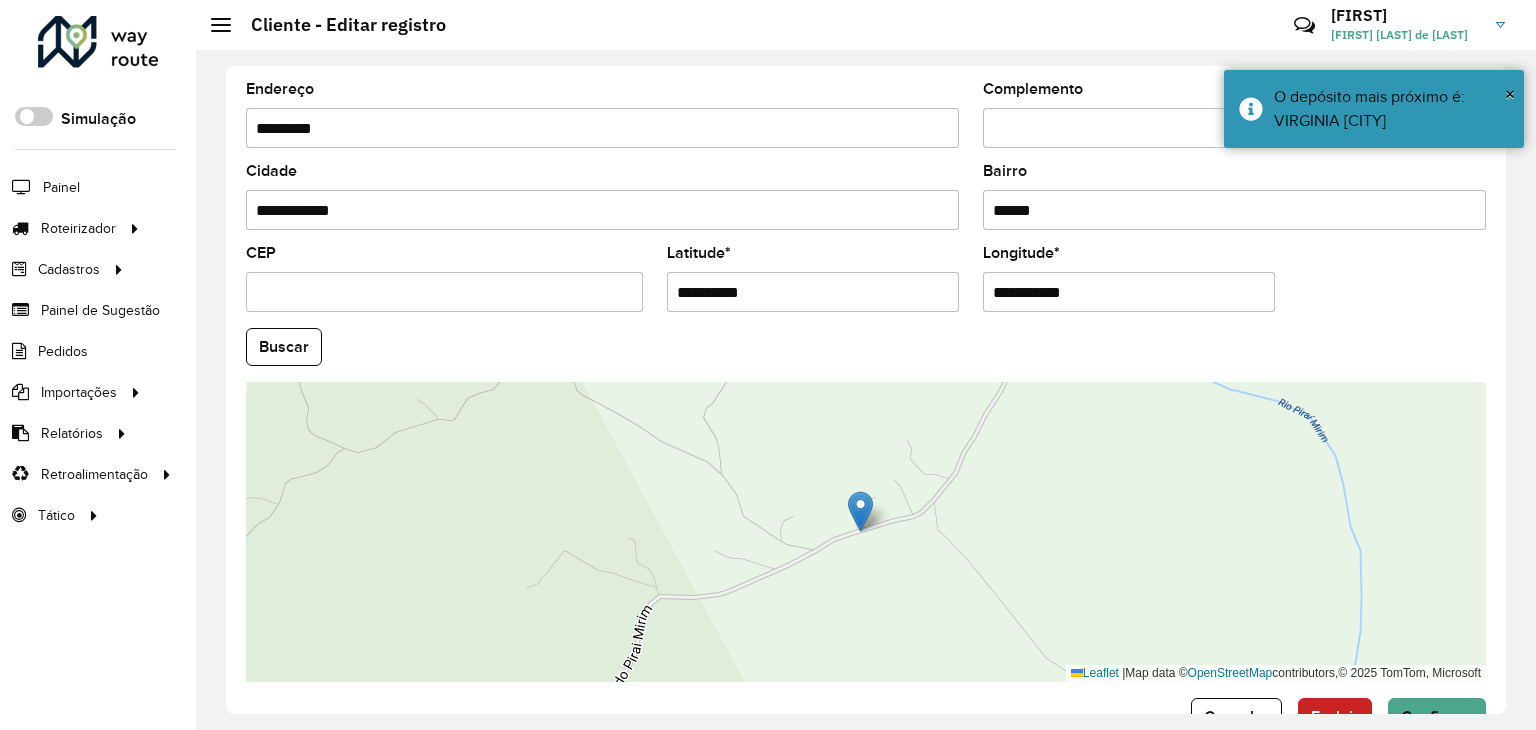 click on "**********" at bounding box center [1129, 292] 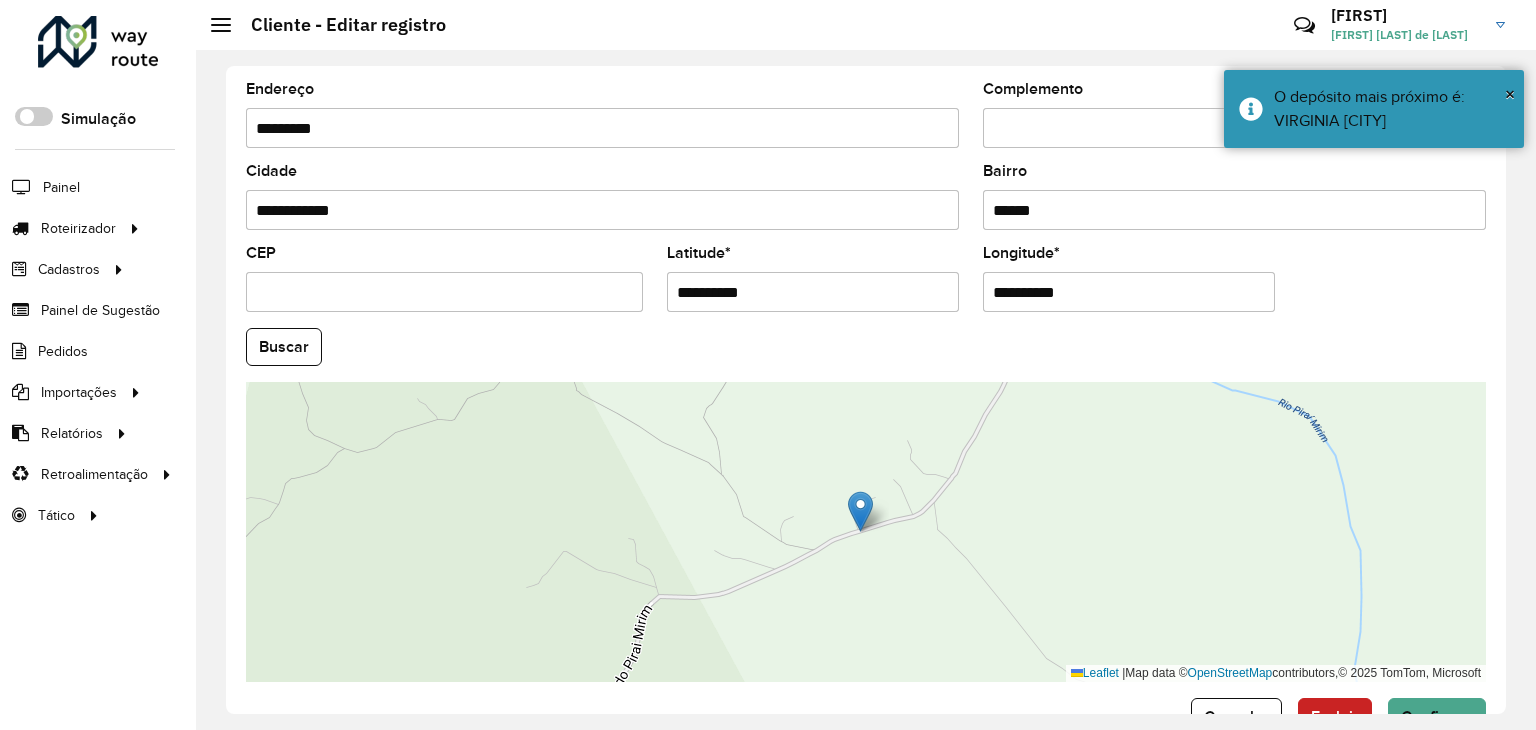 type on "**********" 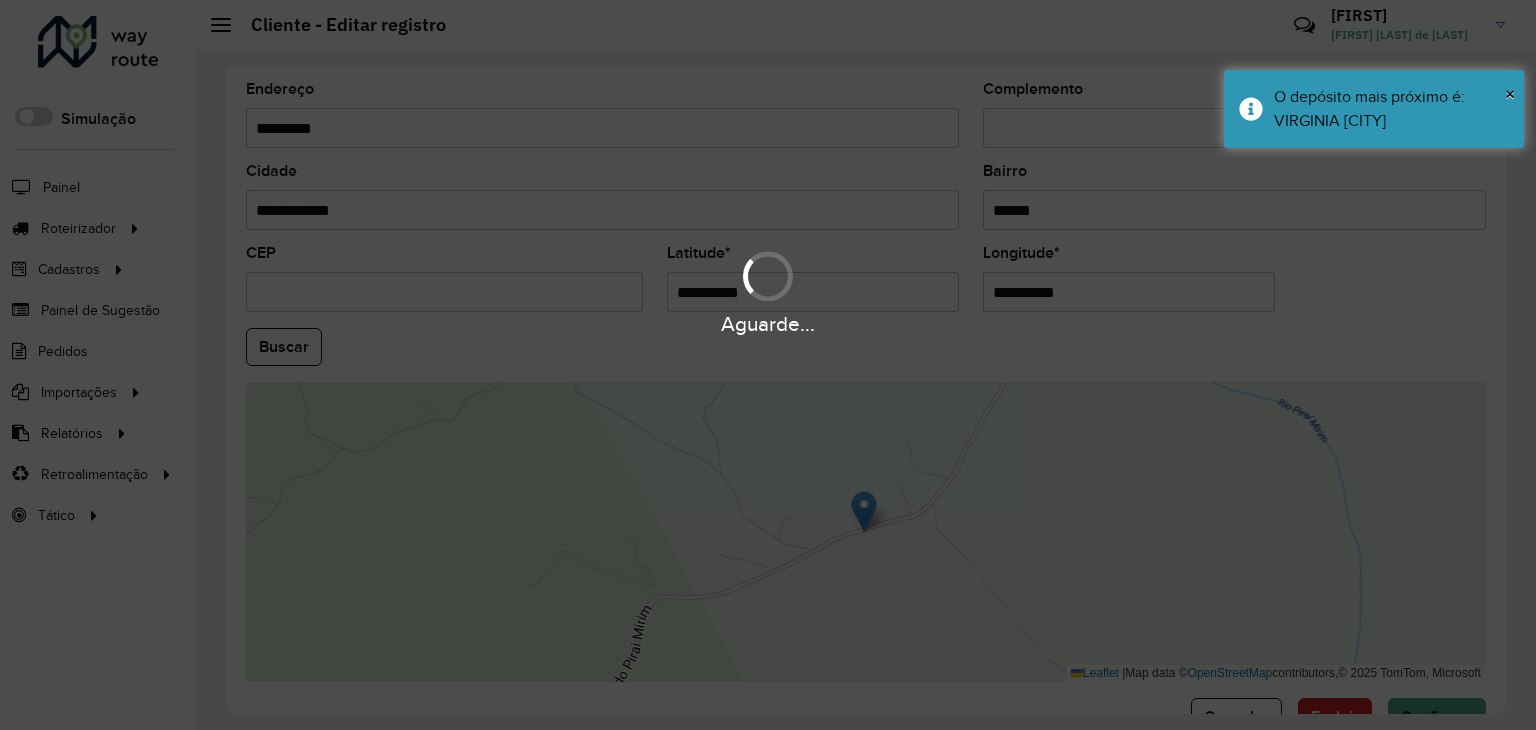 click on "Aguarde...  Pop-up bloqueado!  Seu navegador bloqueou automáticamente a abertura de uma nova janela.   Acesse as configurações e adicione o endereço do sistema a lista de permissão.   Fechar  Roteirizador AmbevTech Simulação Painel Roteirizador Entregas Vendas Cadastros Checkpoint Classificações de venda Cliente Consulta de setores Depósito Disponibilidade de veículos Fator tipo de produto Gabarito planner Grupo Rota Fator Tipo Produto Grupo de rotas exclusiva Grupo de setores Layout integração Modelo Parada Pedágio Perfil de Vendedor Ponto de apoio FAD Produto Restrição de Atendimento Planner Rodízio de placa Rota exclusiva FAD Rótulo Setor Setor Planner Tipo de cliente Tipo de veículo Tipo de veículo RN Transportadora Vendedor Veículo Painel de Sugestão Pedidos Importações Classificação e volume de venda Clientes Fator tipo produto Gabarito planner Grade de atendimento Janela de atendimento Localização Pedidos Restrição de Atendimento Planner Tempo de espera Vendedor Veículos" at bounding box center (768, 365) 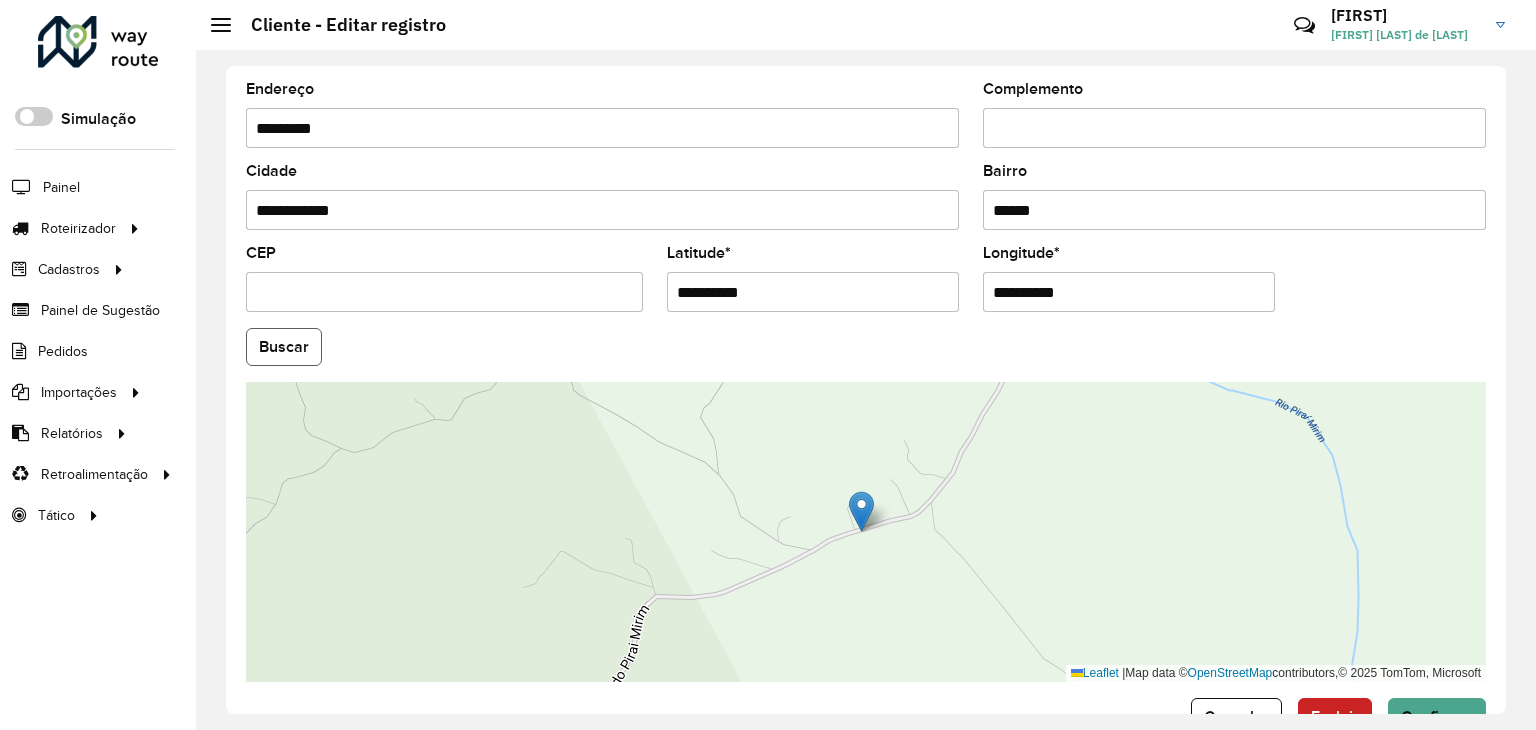 click on "Buscar" 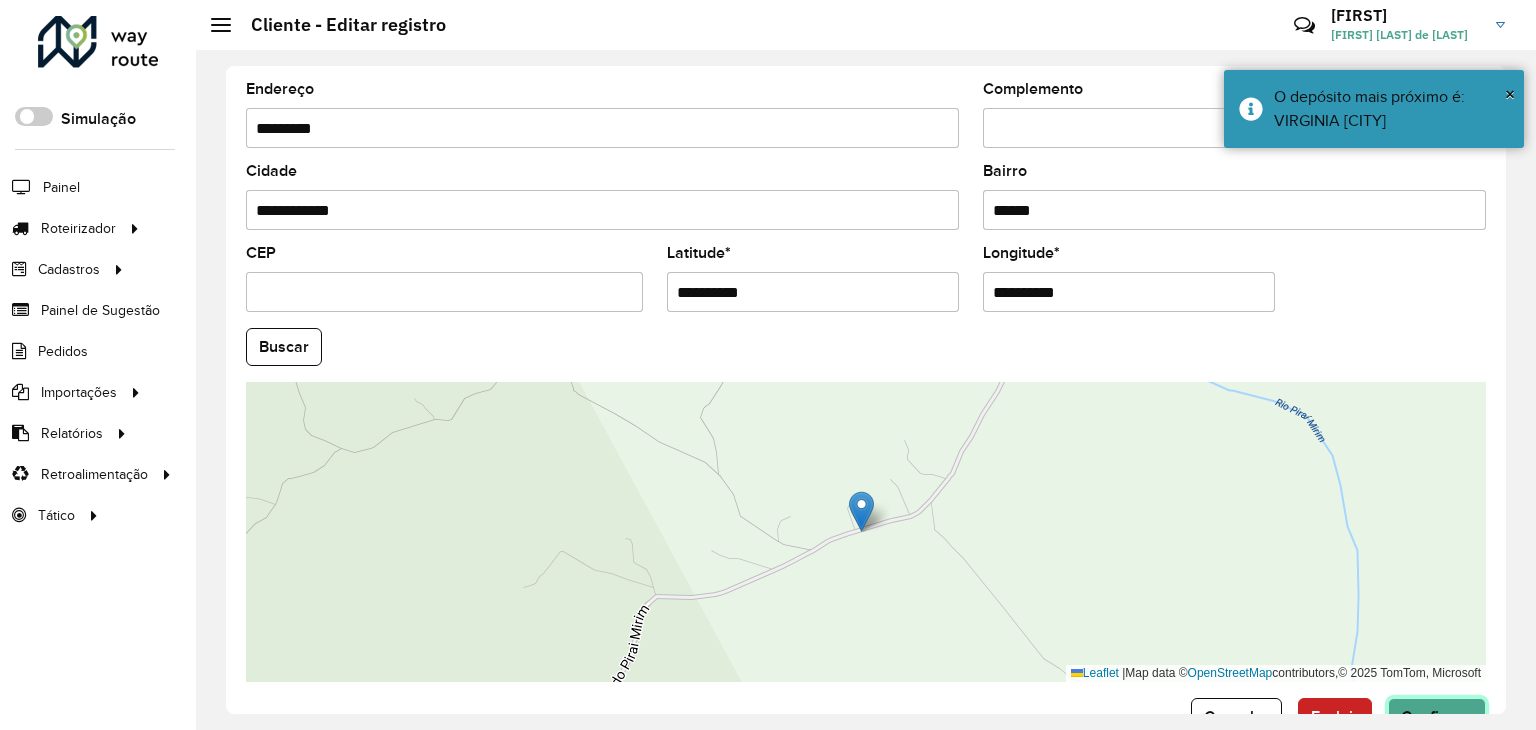 click on "Confirmar" 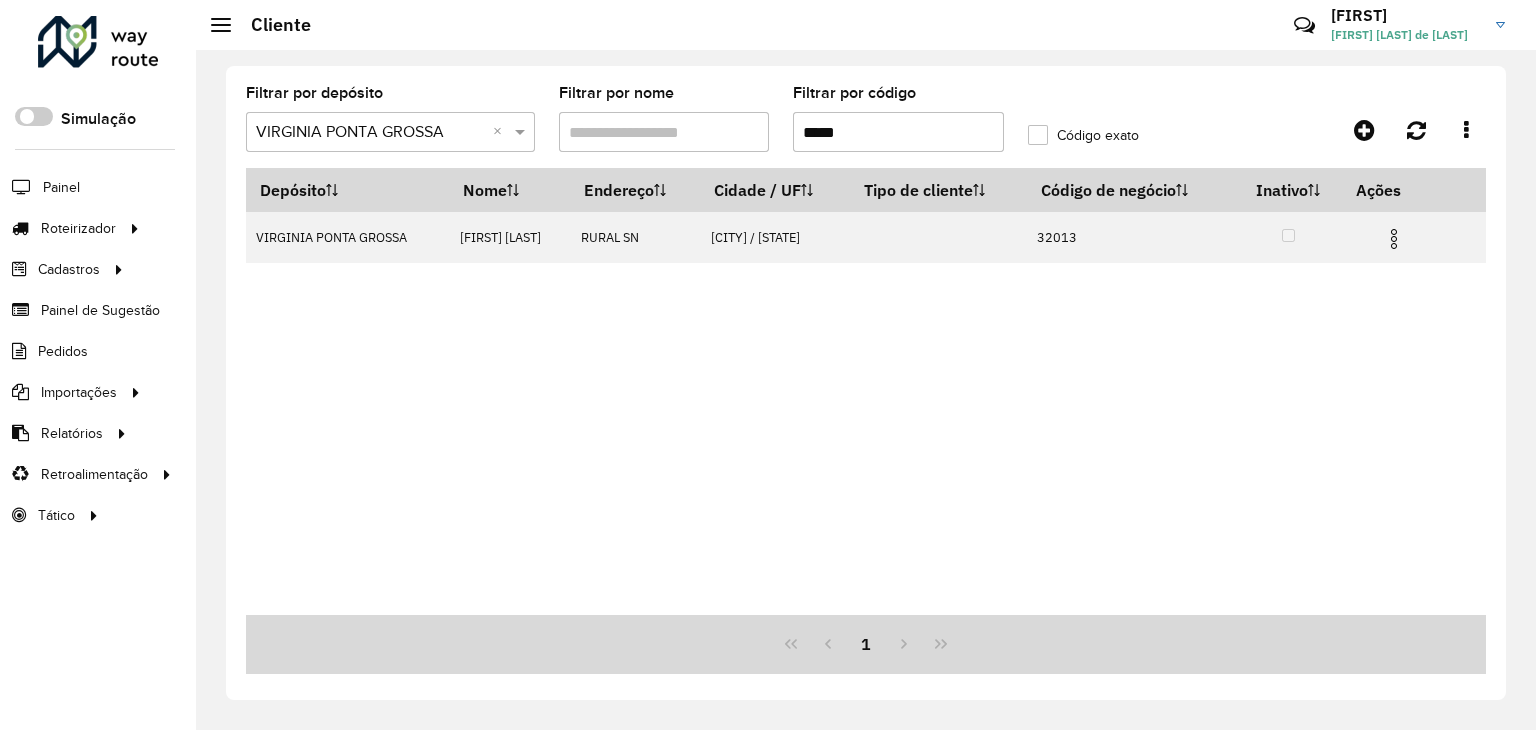 drag, startPoint x: 859, startPoint y: 131, endPoint x: 766, endPoint y: 111, distance: 95.12623 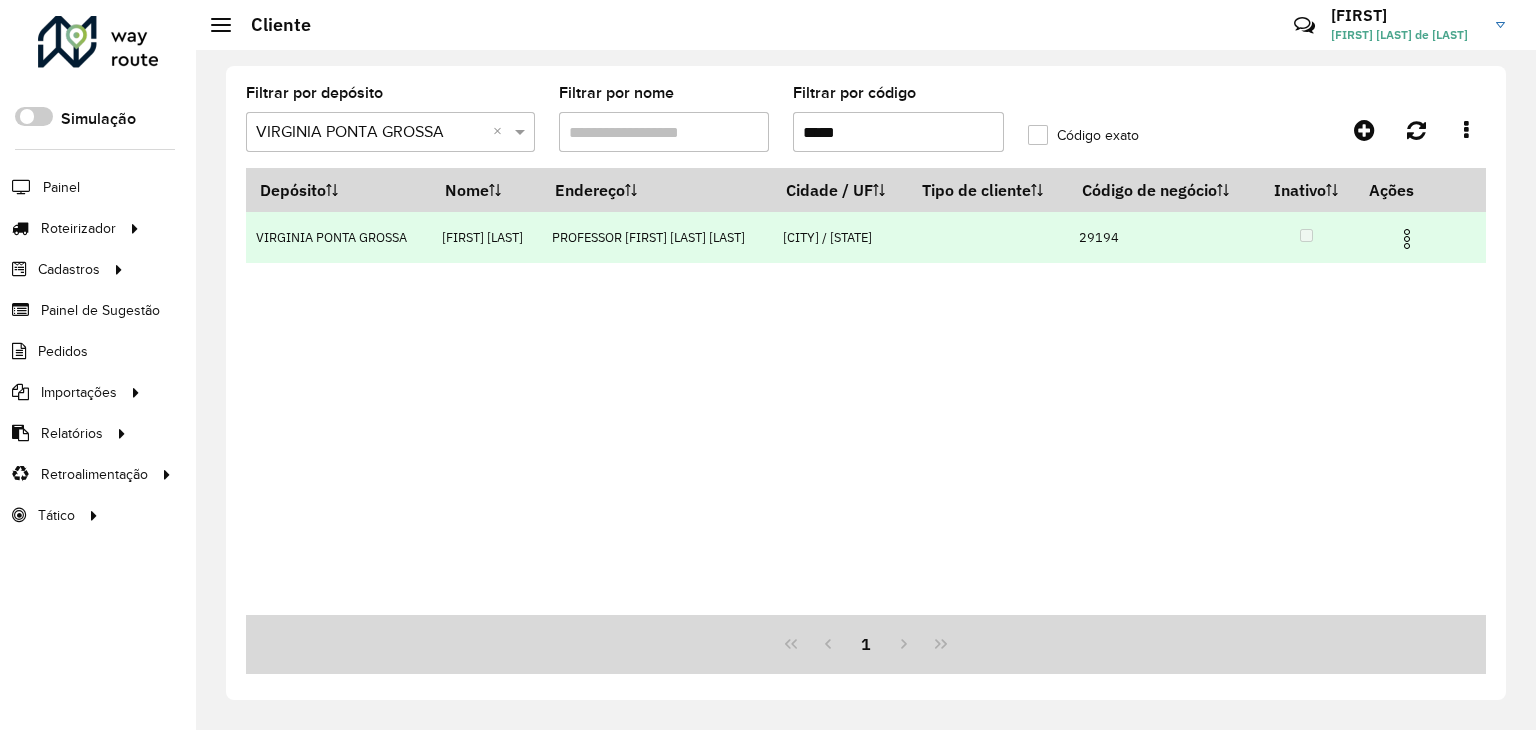 click at bounding box center [1416, 237] 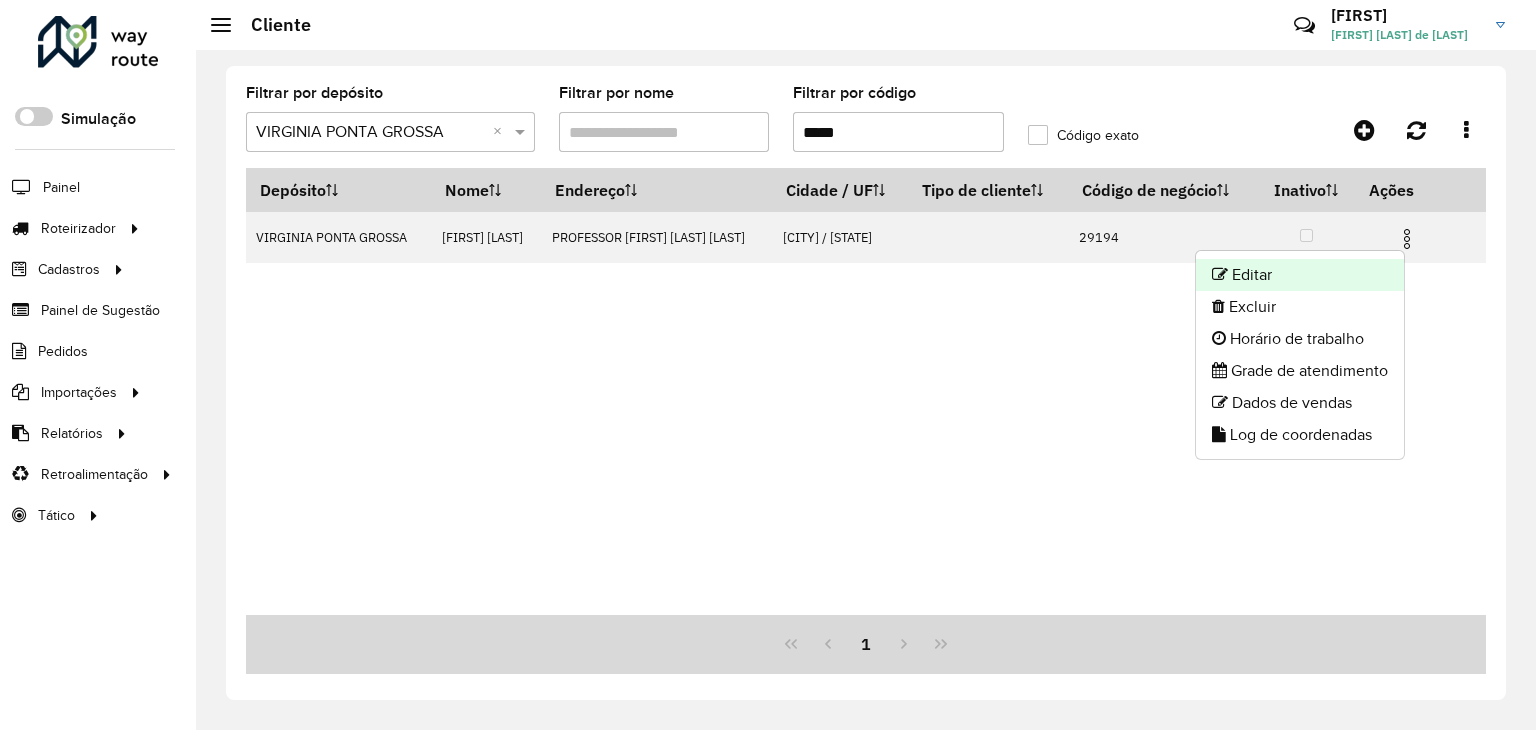 click on "Editar" 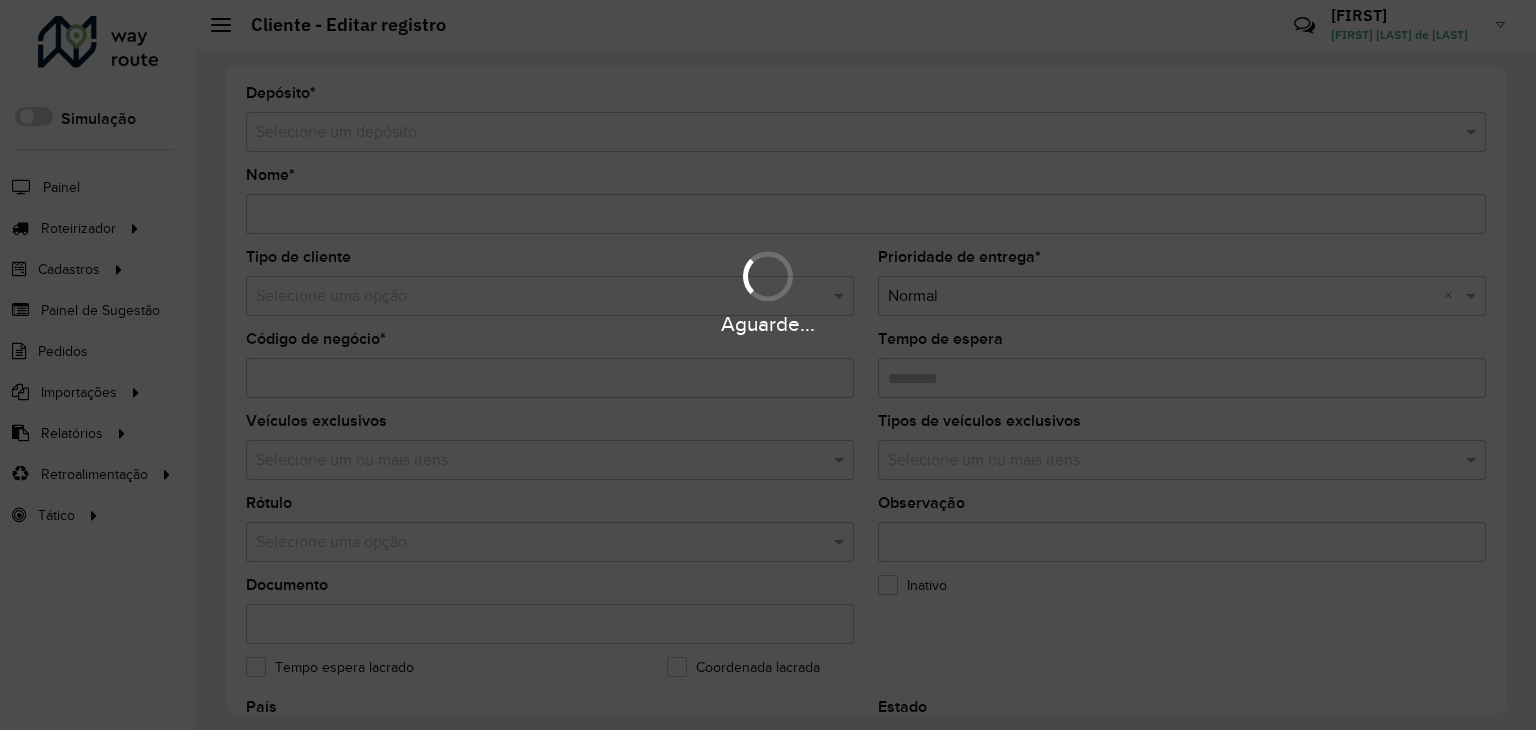 type on "**********" 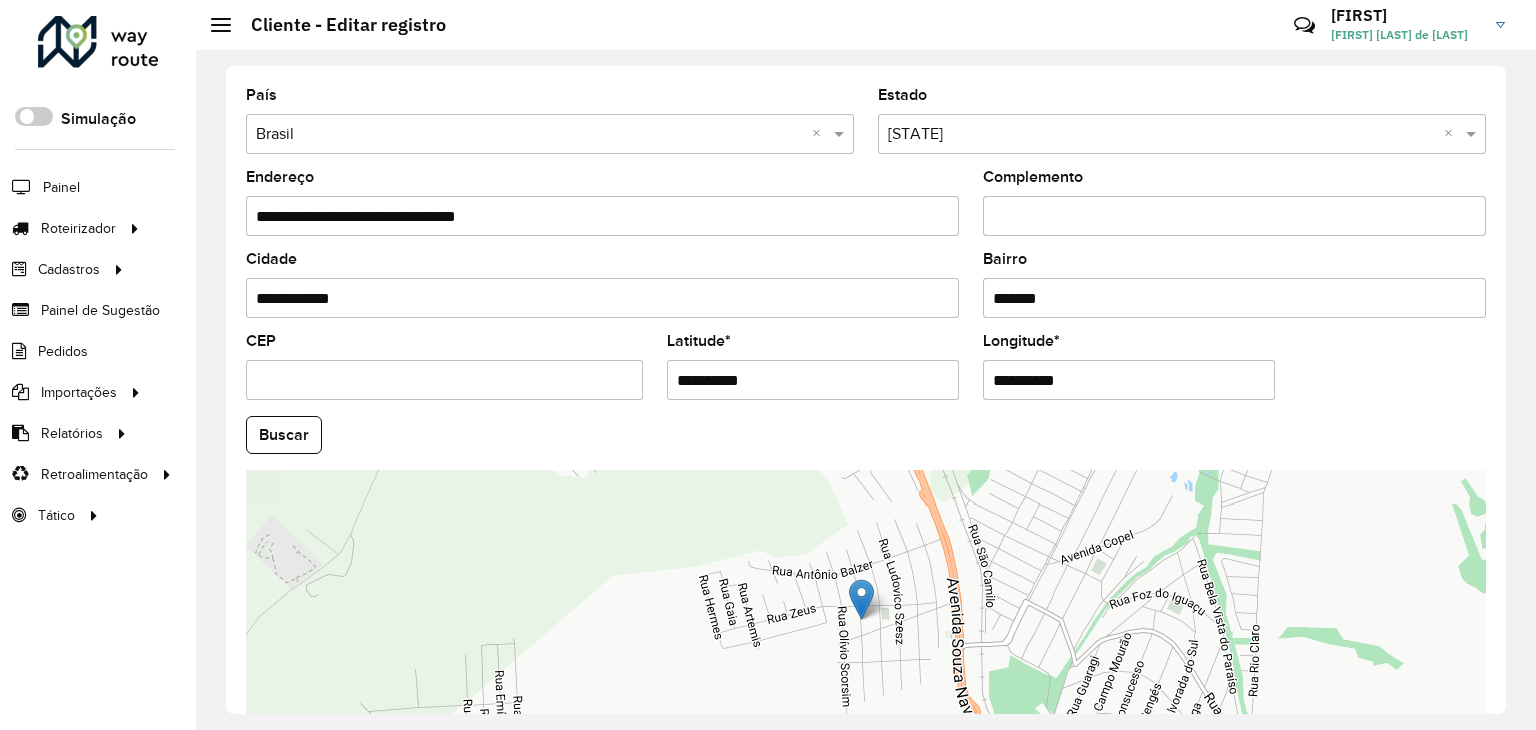scroll, scrollTop: 700, scrollLeft: 0, axis: vertical 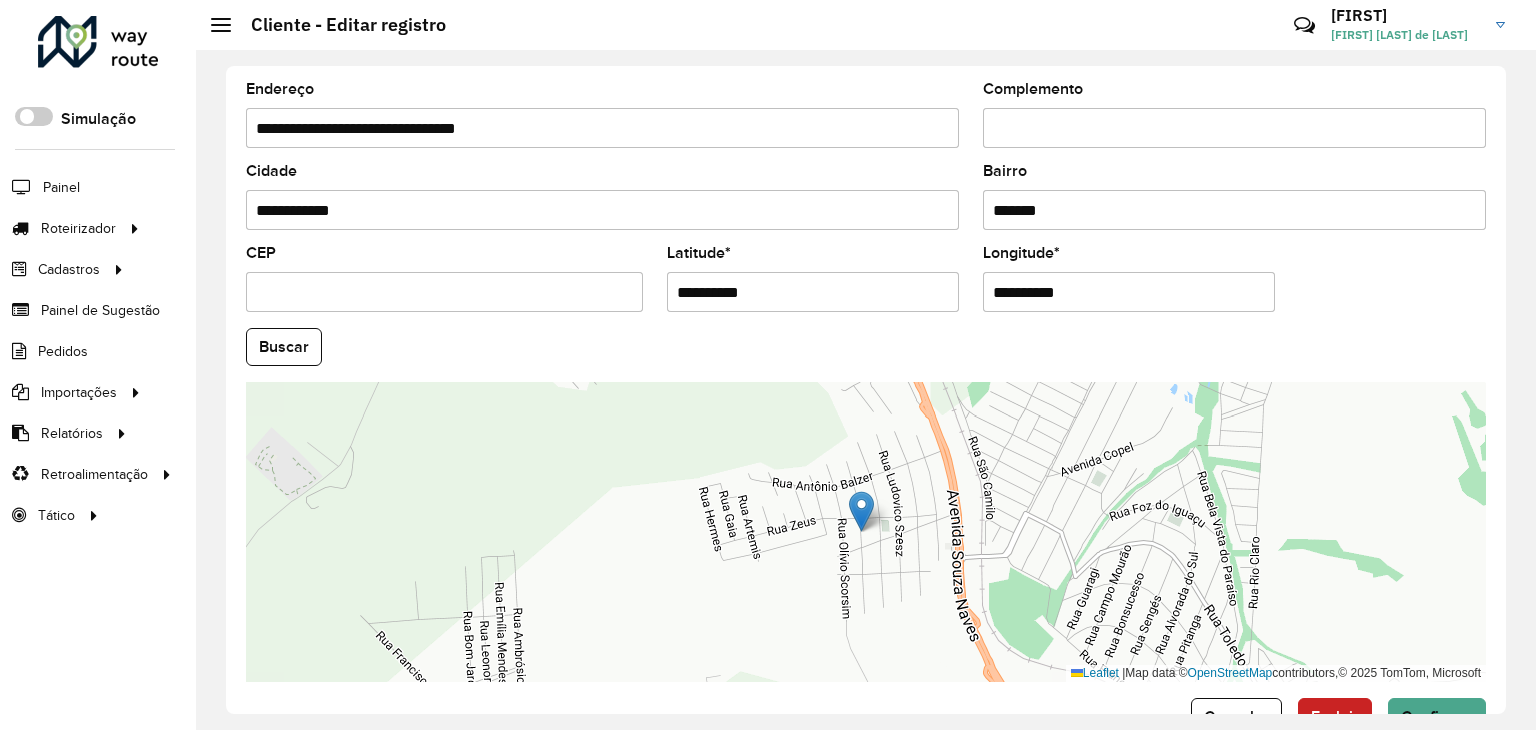 drag, startPoint x: 748, startPoint y: 281, endPoint x: 592, endPoint y: 280, distance: 156.0032 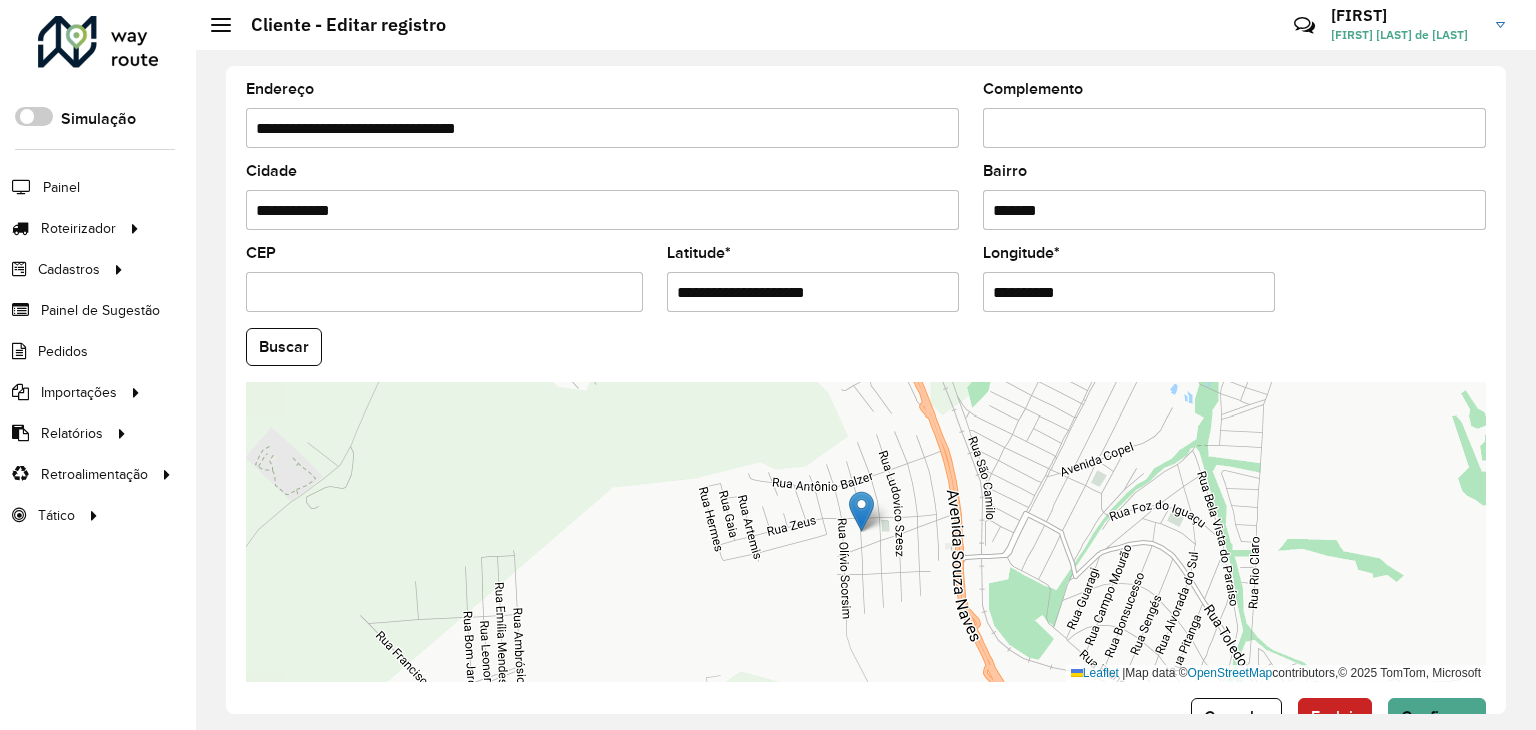 drag, startPoint x: 758, startPoint y: 286, endPoint x: 922, endPoint y: 286, distance: 164 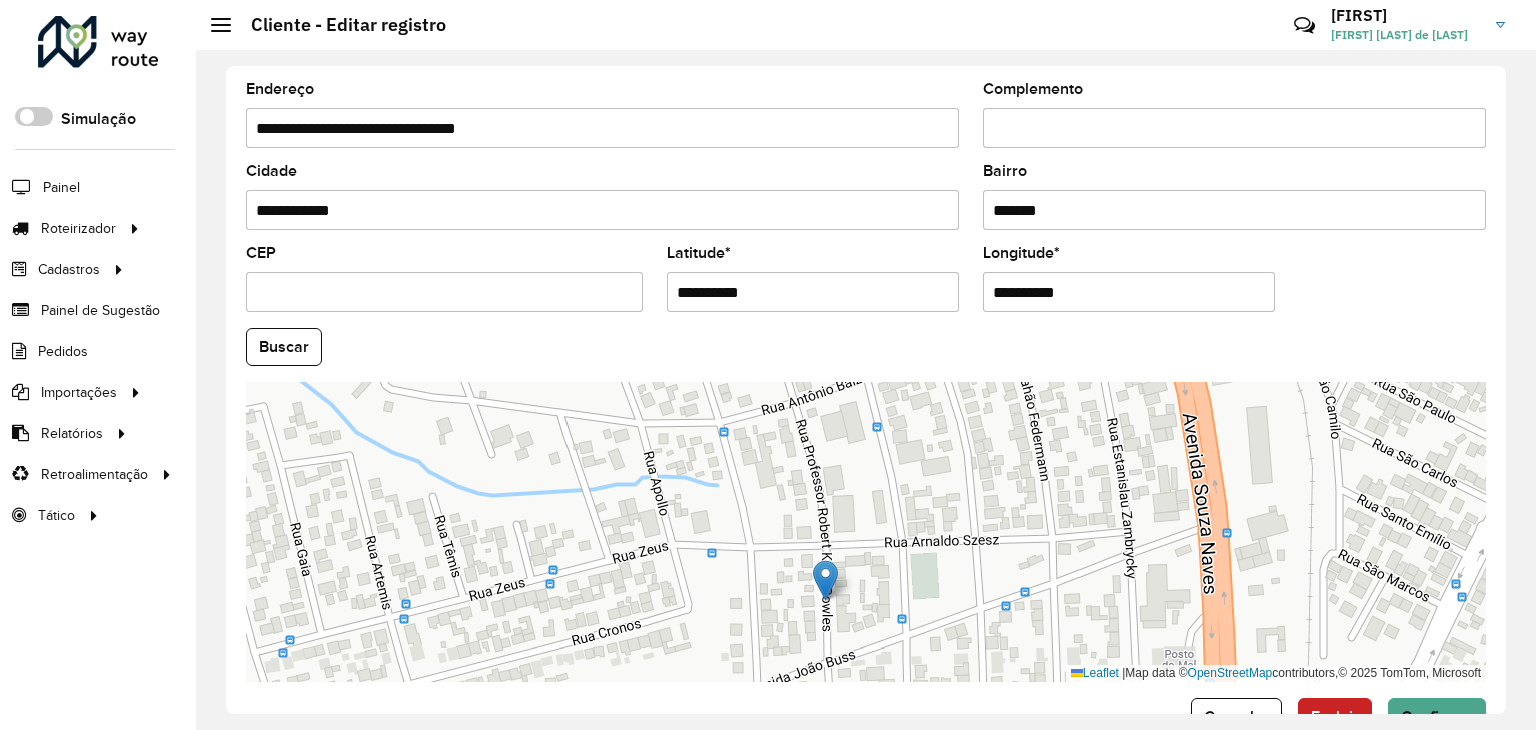 type on "**********" 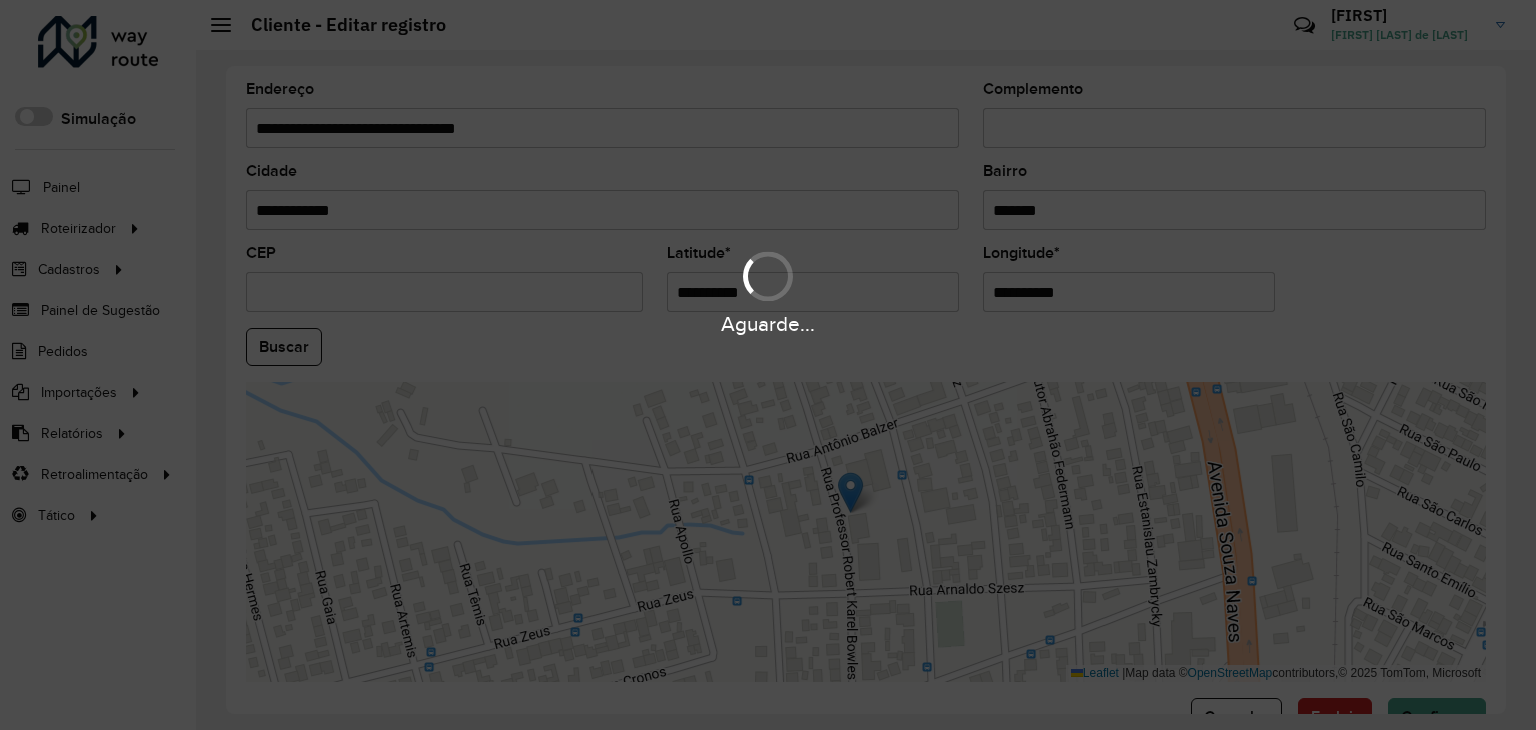 drag, startPoint x: 991, startPoint y: 288, endPoint x: 1136, endPoint y: 288, distance: 145 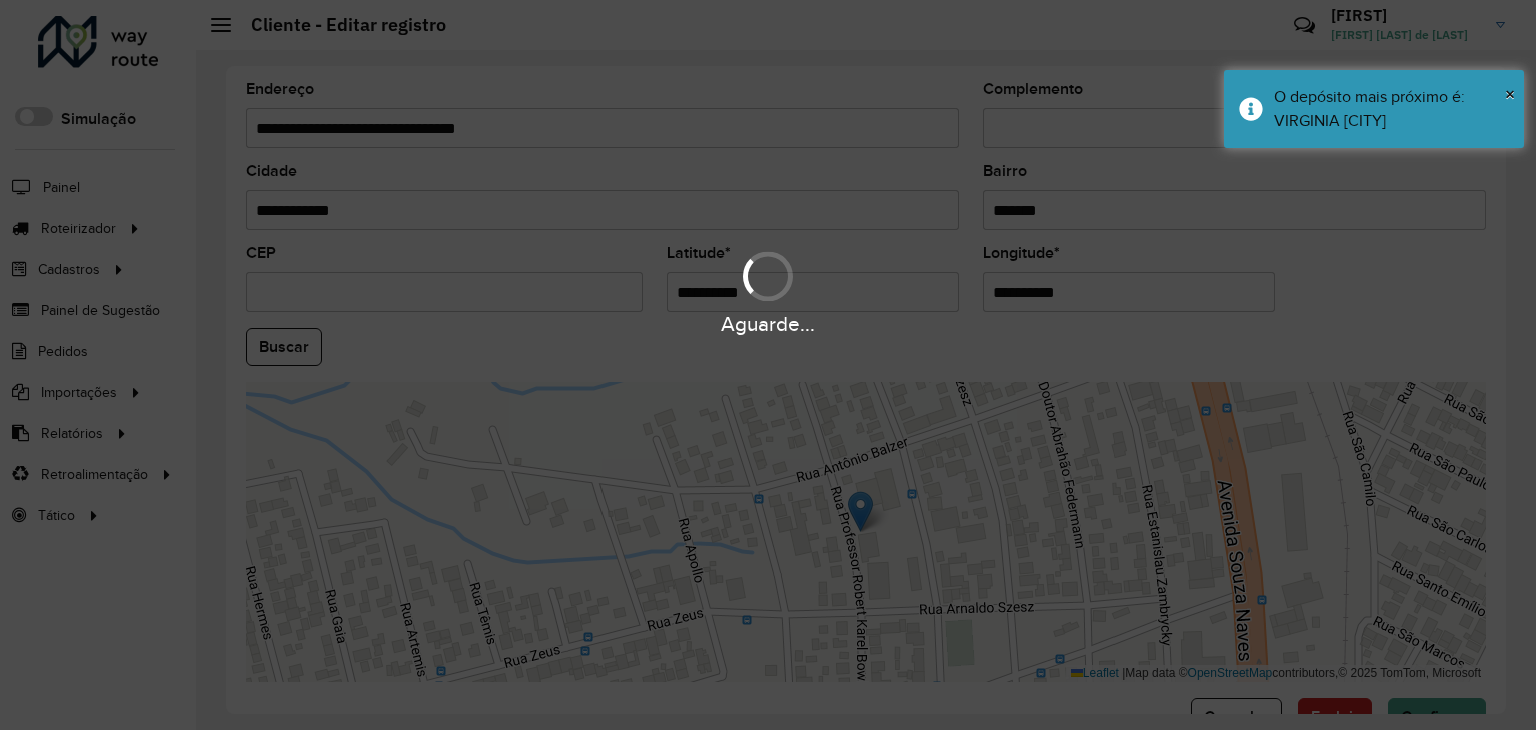paste on "*" 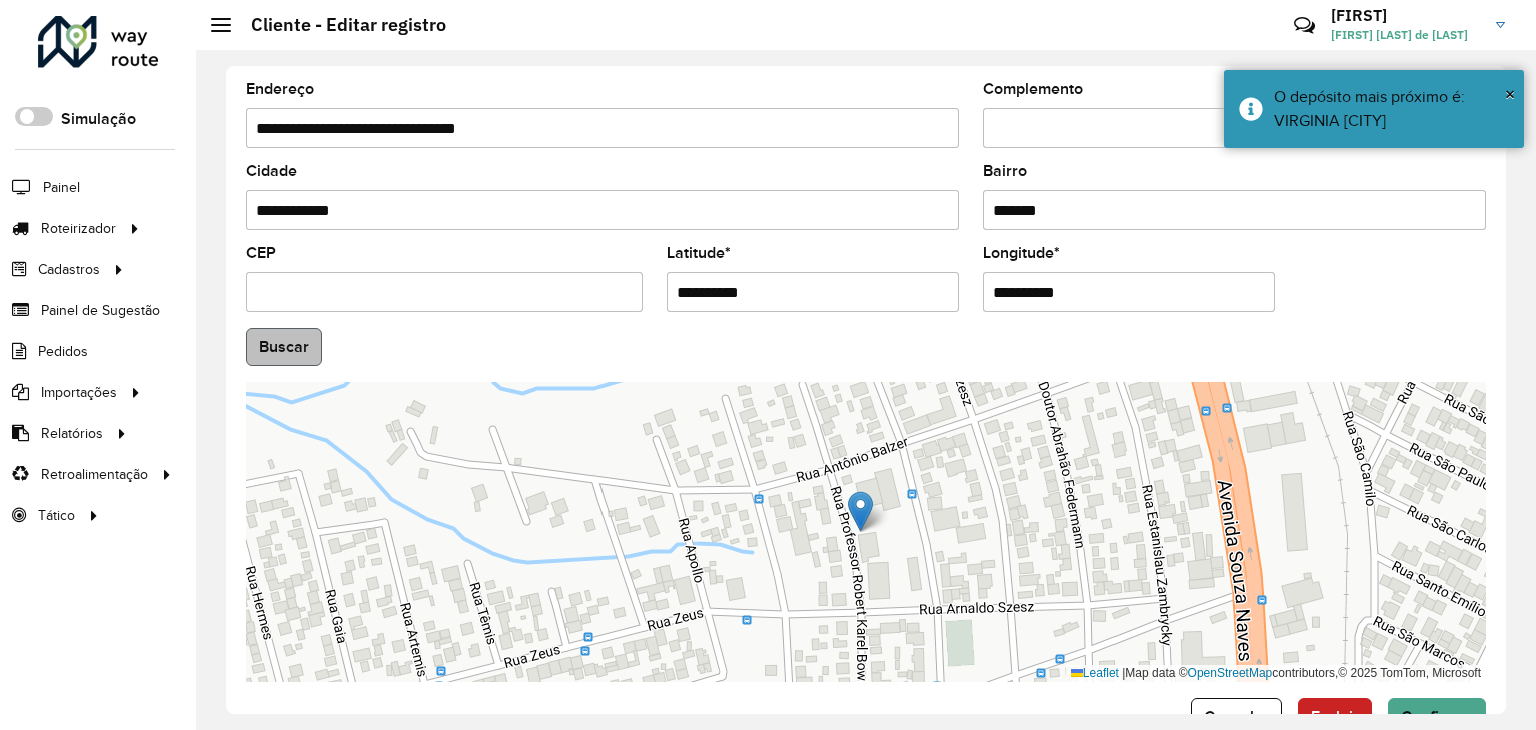 type on "**********" 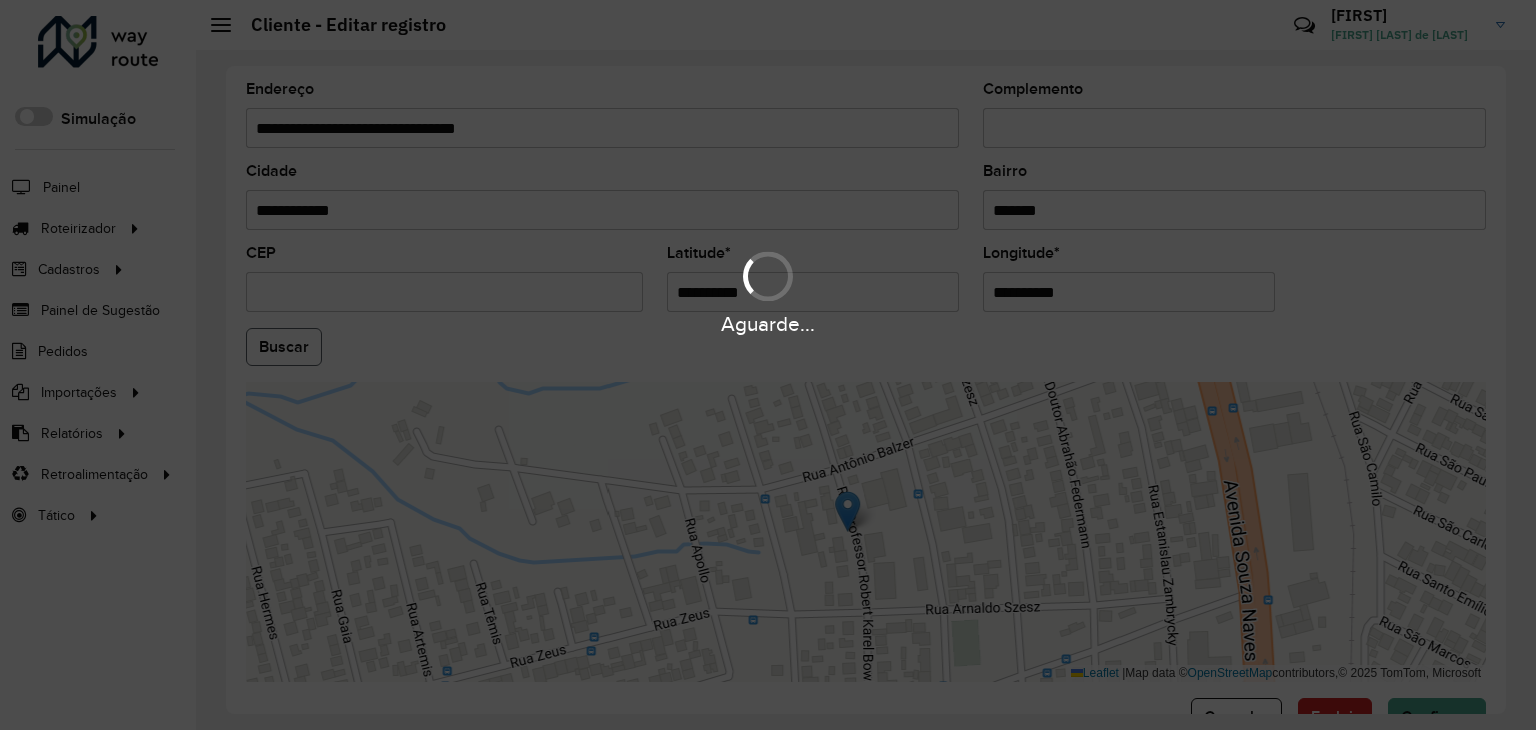 click on "Aguarde...  Pop-up bloqueado!  Seu navegador bloqueou automáticamente a abertura de uma nova janela.   Acesse as configurações e adicione o endereço do sistema a lista de permissão.   Fechar  Roteirizador AmbevTech Simulação Painel Roteirizador Entregas Vendas Cadastros Checkpoint Classificações de venda Cliente Consulta de setores Depósito Disponibilidade de veículos Fator tipo de produto Gabarito planner Grupo Rota Fator Tipo Produto Grupo de rotas exclusiva Grupo de setores Layout integração Modelo Parada Pedágio Perfil de Vendedor Ponto de apoio FAD Produto Restrição de Atendimento Planner Rodízio de placa Rota exclusiva FAD Rótulo Setor Setor Planner Tipo de cliente Tipo de veículo Tipo de veículo RN Transportadora Vendedor Veículo Painel de Sugestão Pedidos Importações Classificação e volume de venda Clientes Fator tipo produto Gabarito planner Grade de atendimento Janela de atendimento Localização Pedidos Restrição de Atendimento Planner Tempo de espera Vendedor Veículos" at bounding box center [768, 365] 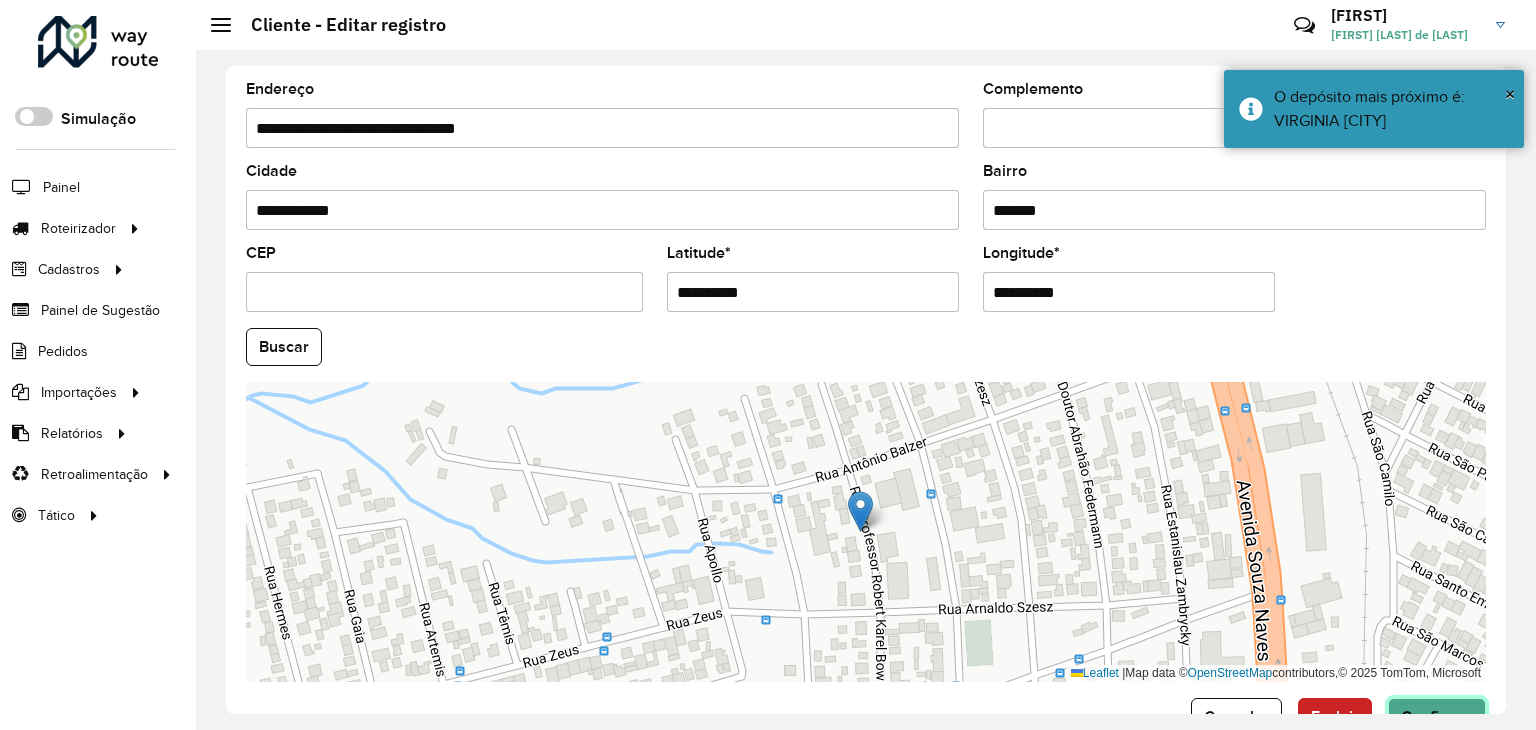 click on "Confirmar" 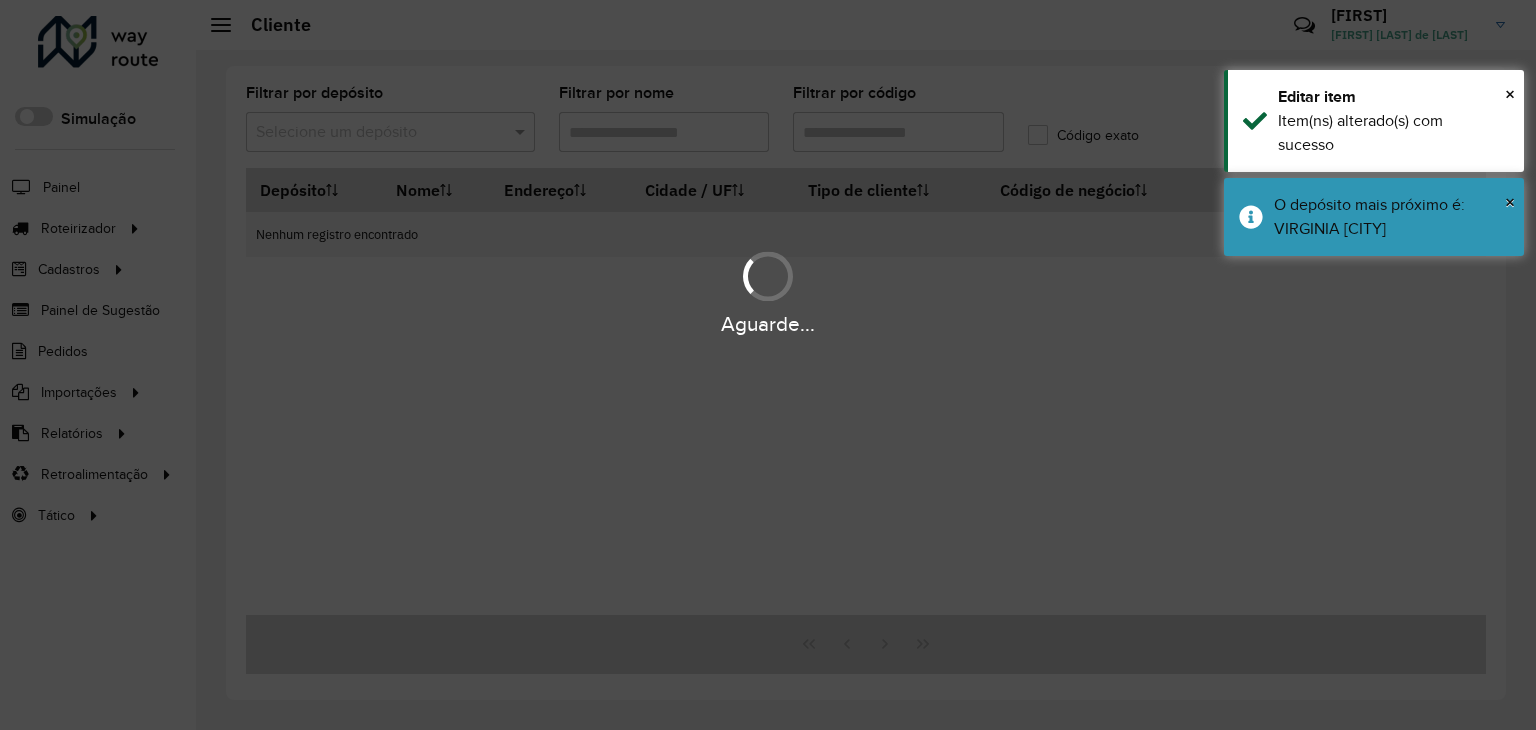 type on "*****" 